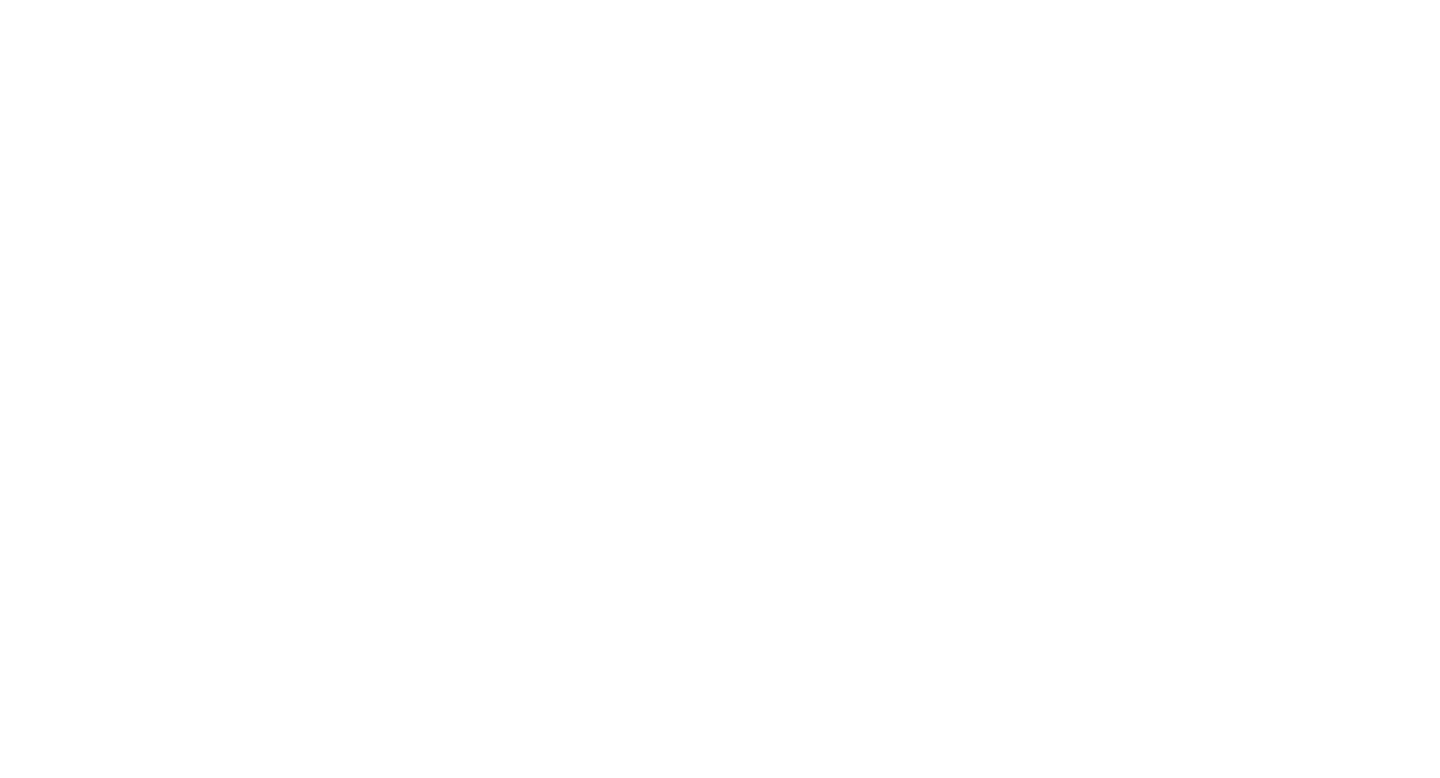 scroll, scrollTop: 0, scrollLeft: 0, axis: both 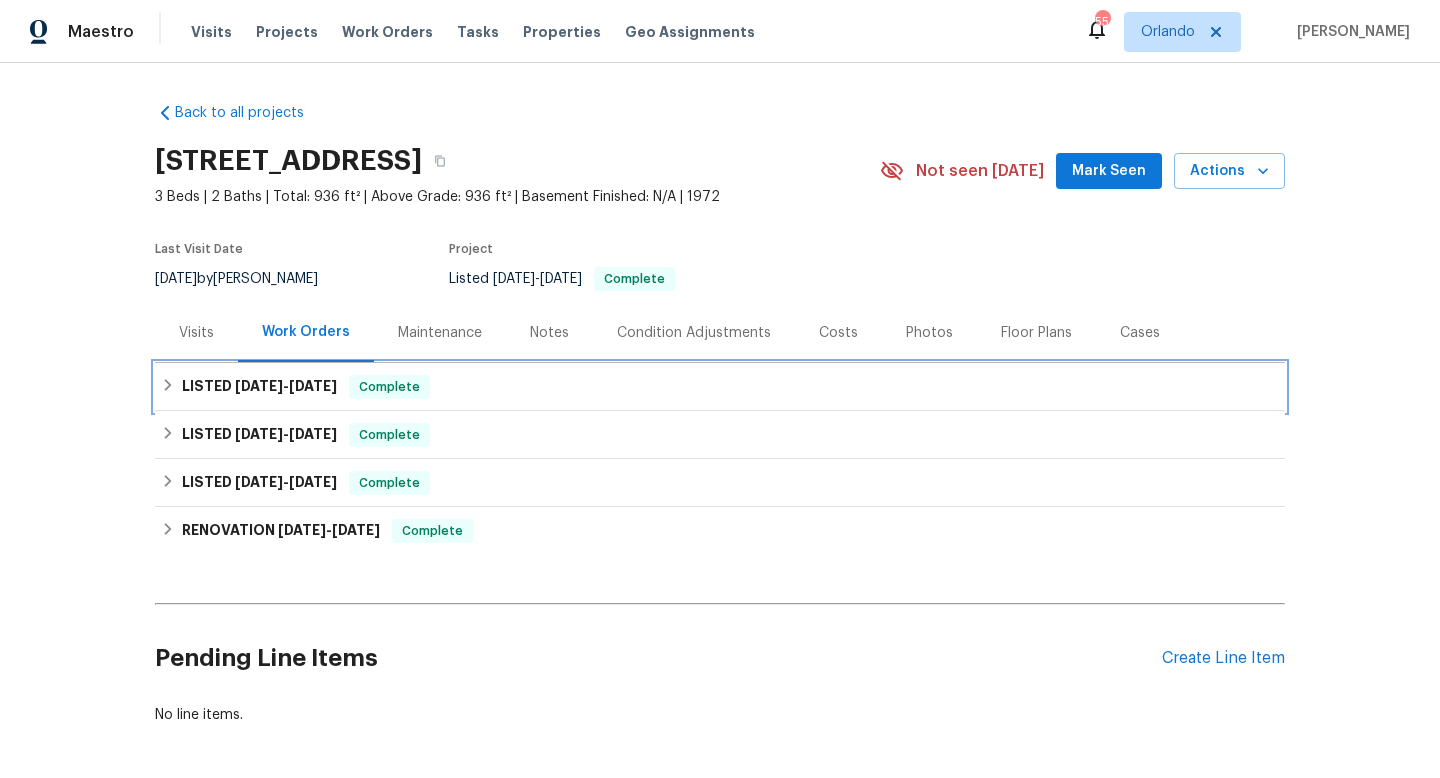 click 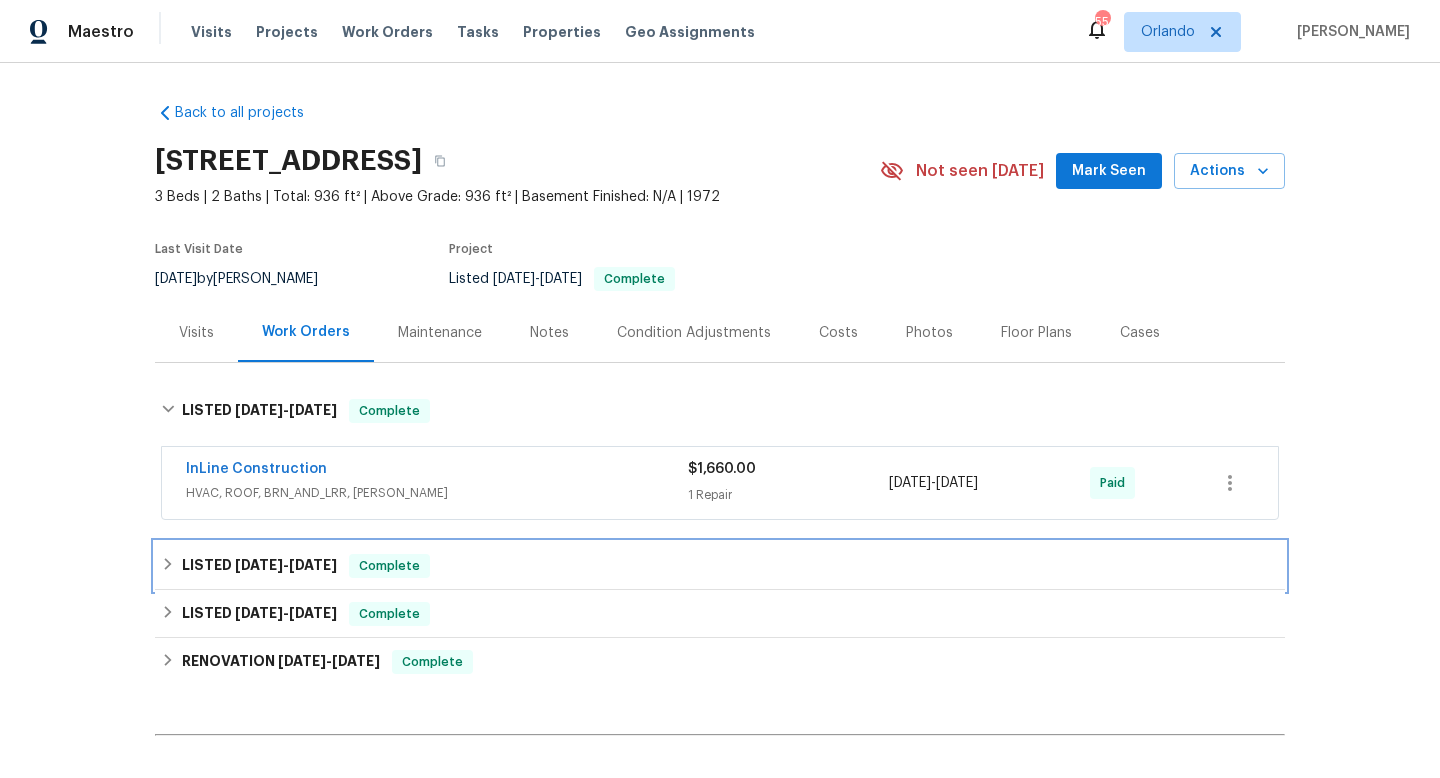 click on "LISTED   5/18/25  -  6/5/25 Complete" at bounding box center (720, 566) 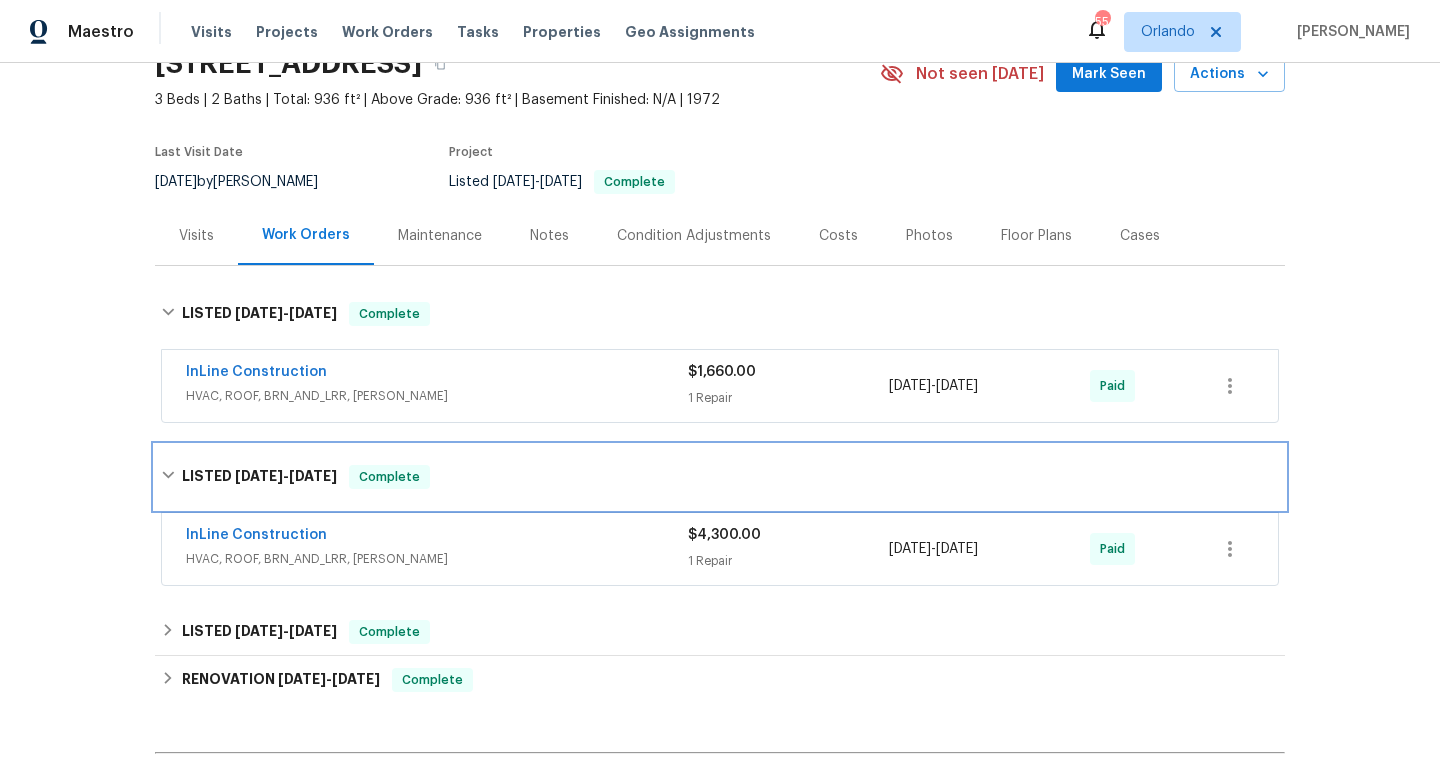 scroll, scrollTop: 279, scrollLeft: 0, axis: vertical 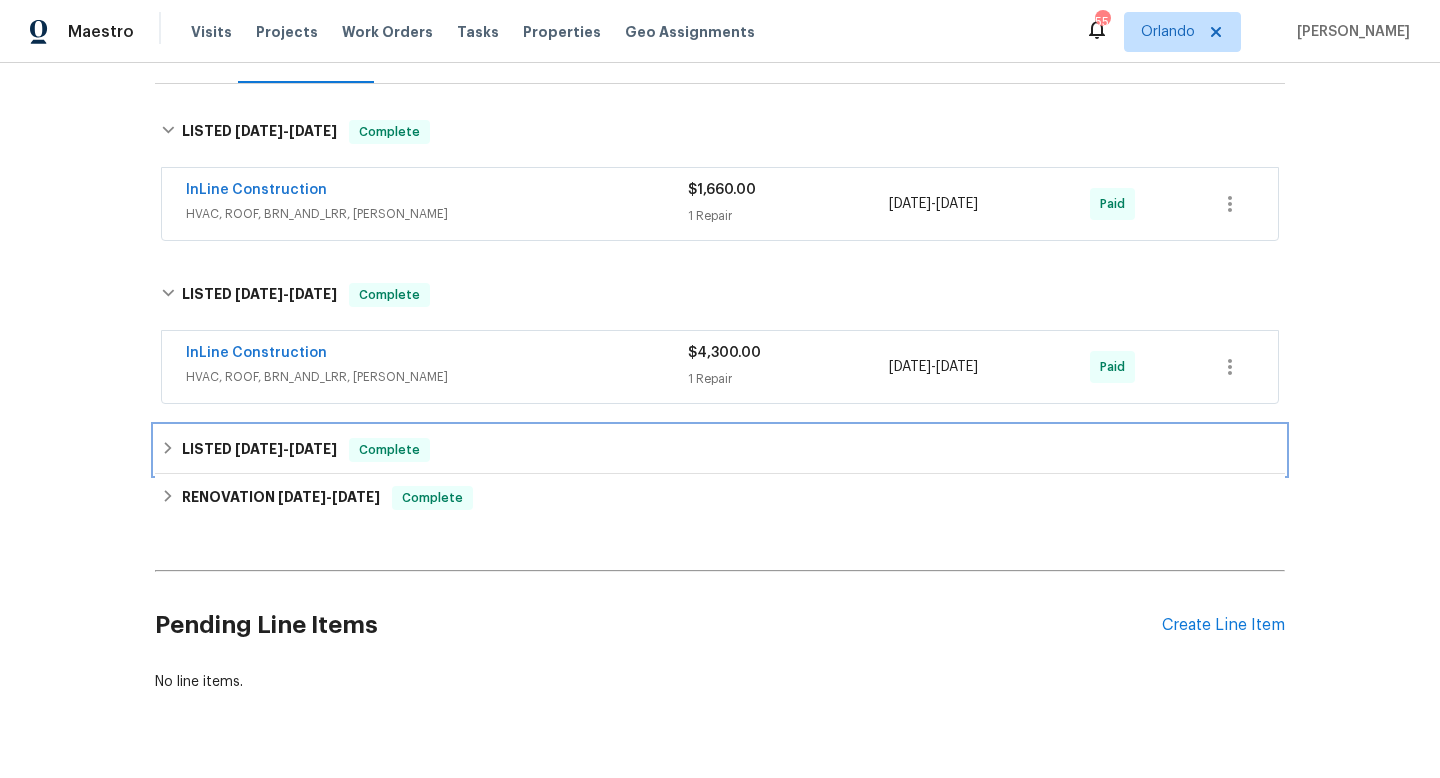 click on "LISTED   5/8/25  -  5/9/25 Complete" at bounding box center [720, 450] 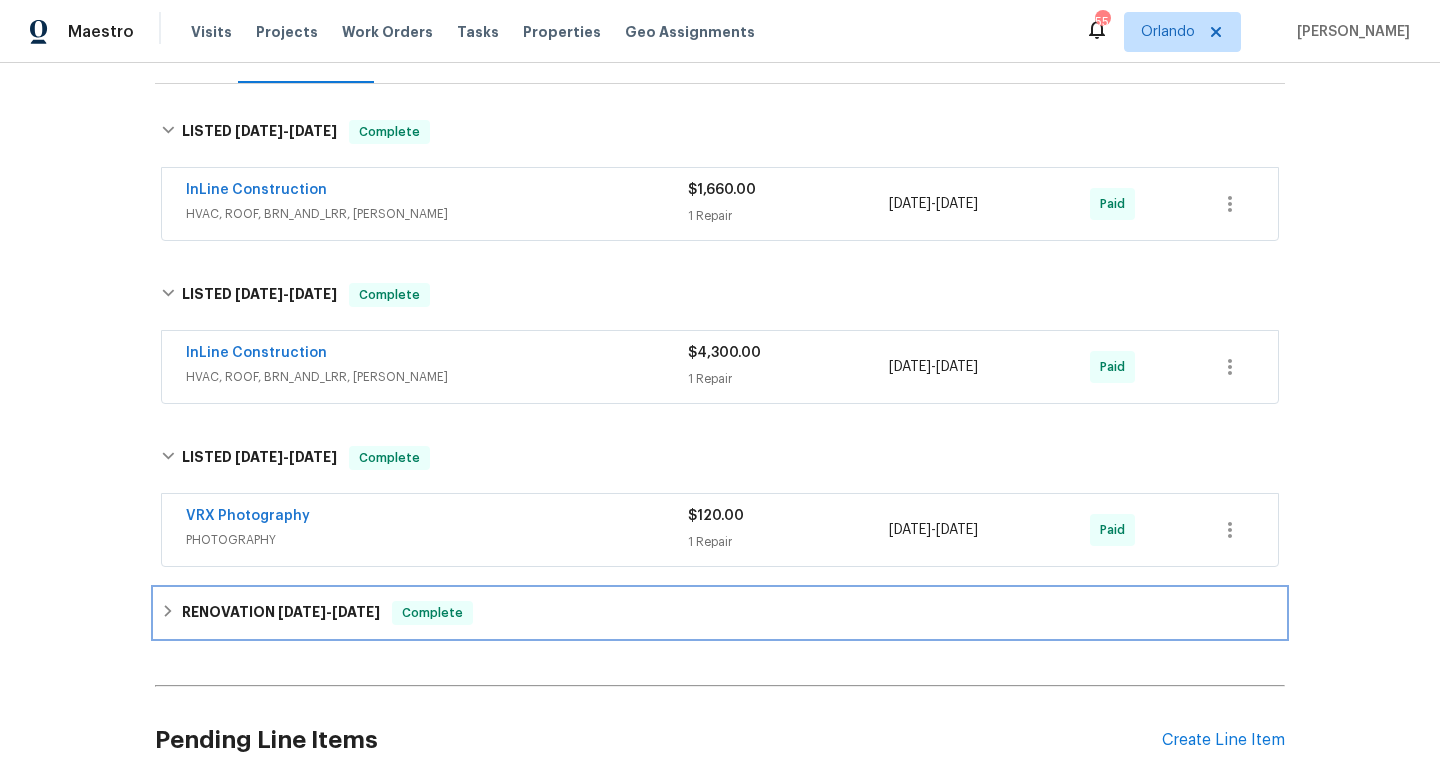 click 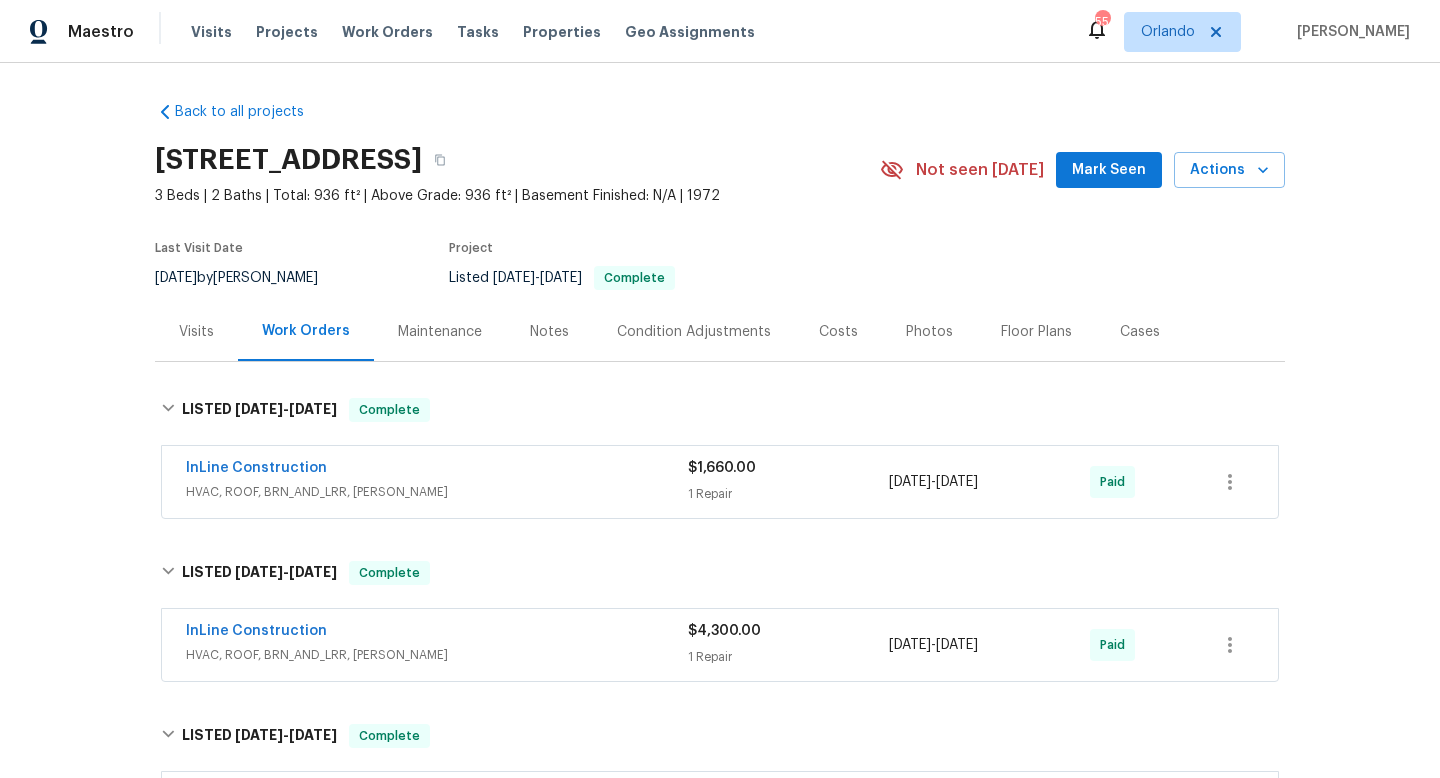 scroll, scrollTop: 0, scrollLeft: 0, axis: both 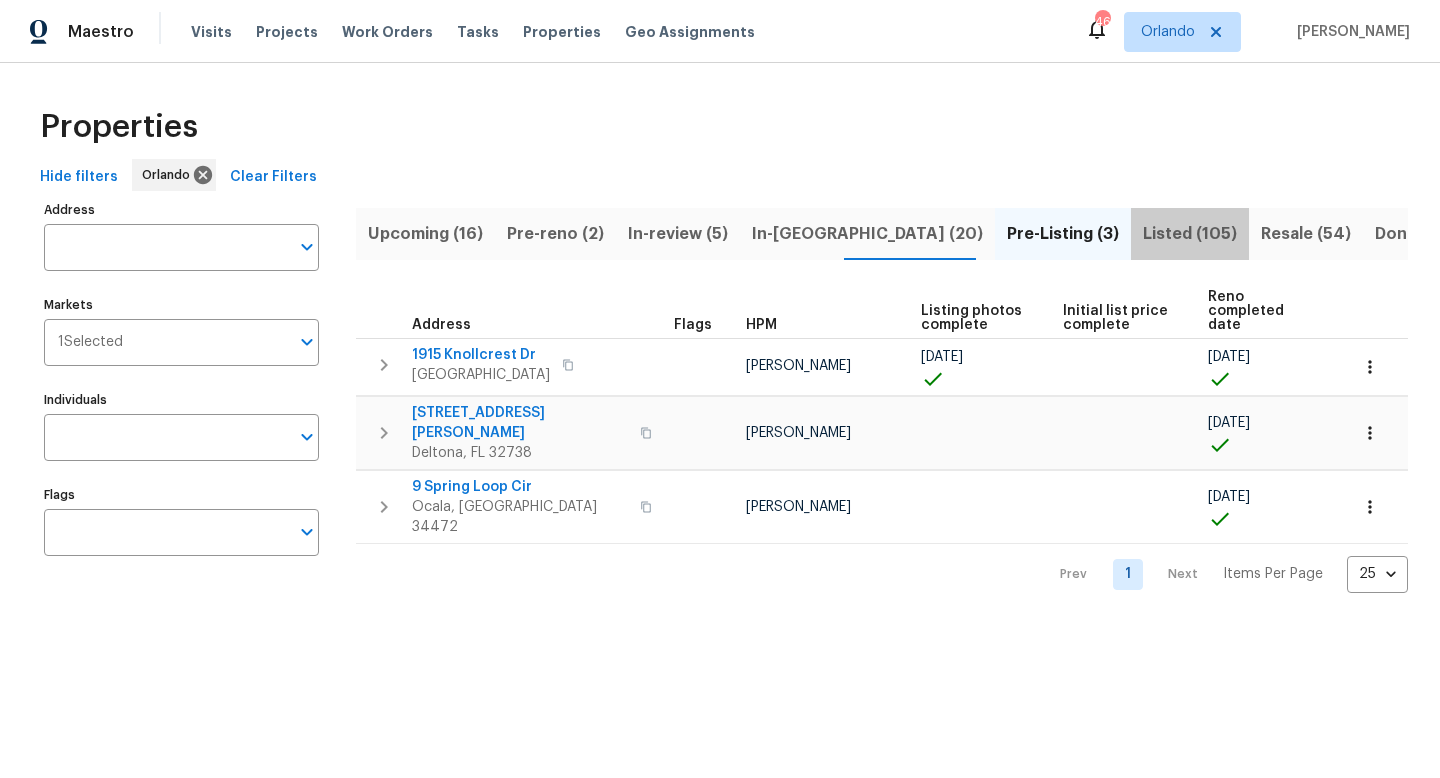 click on "Listed (105)" at bounding box center [1190, 234] 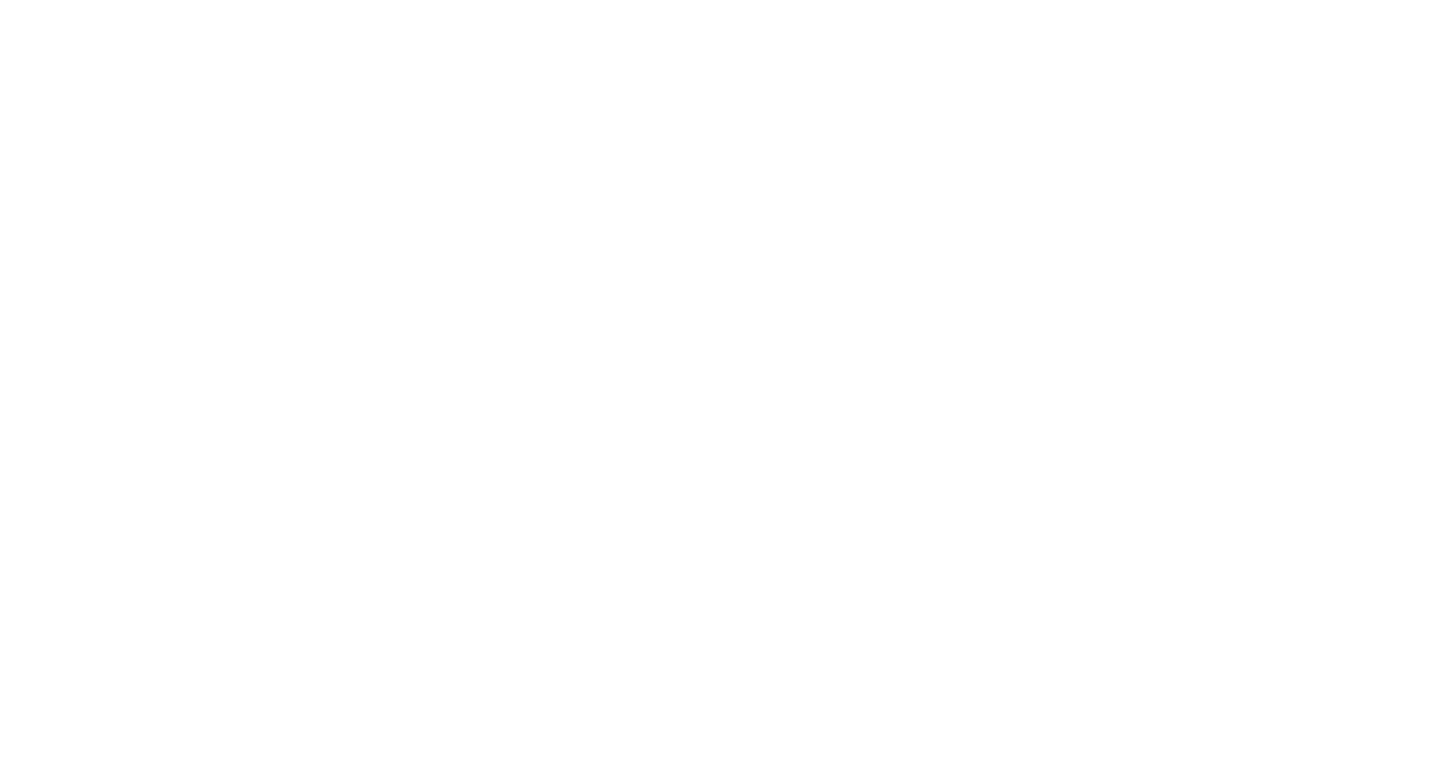 scroll, scrollTop: 0, scrollLeft: 0, axis: both 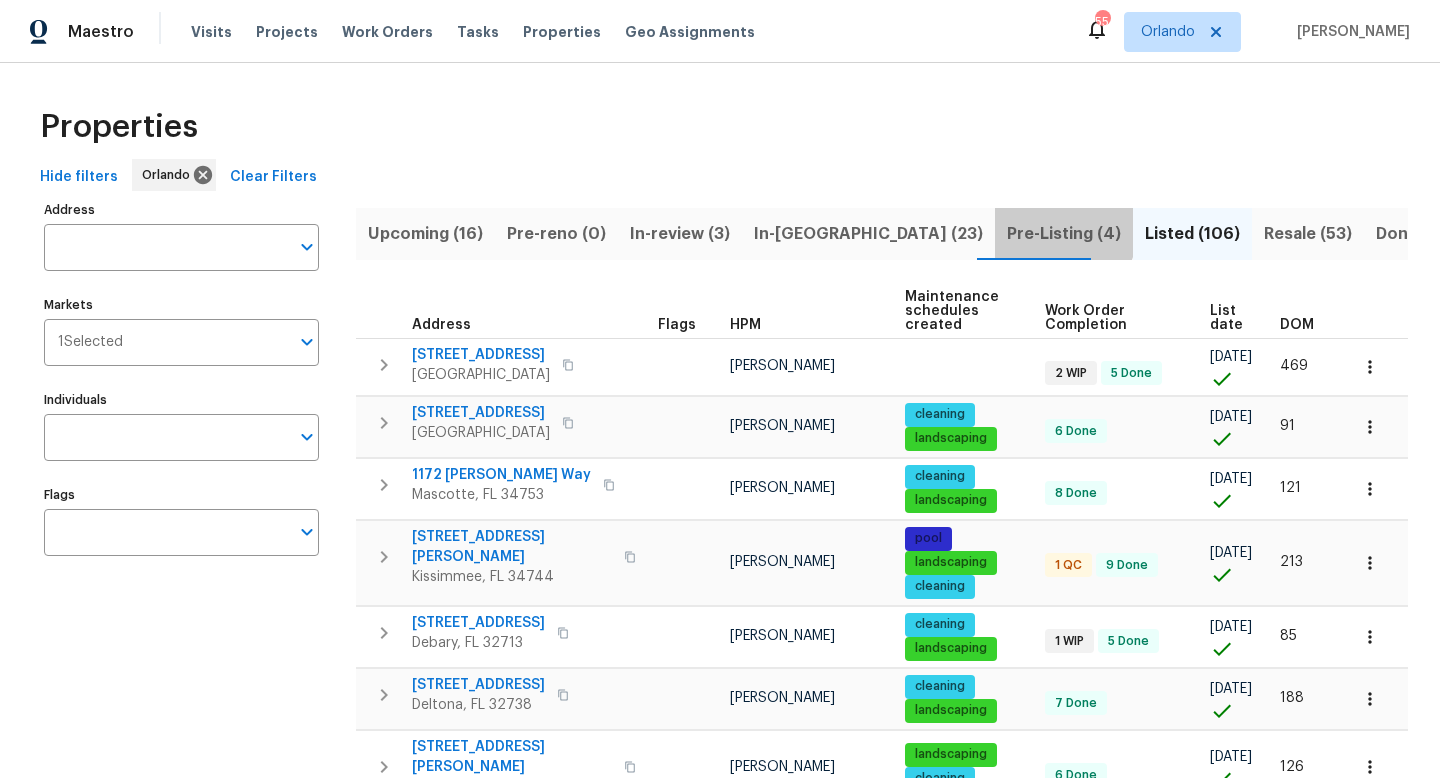 click on "Pre-Listing (4)" at bounding box center [1064, 234] 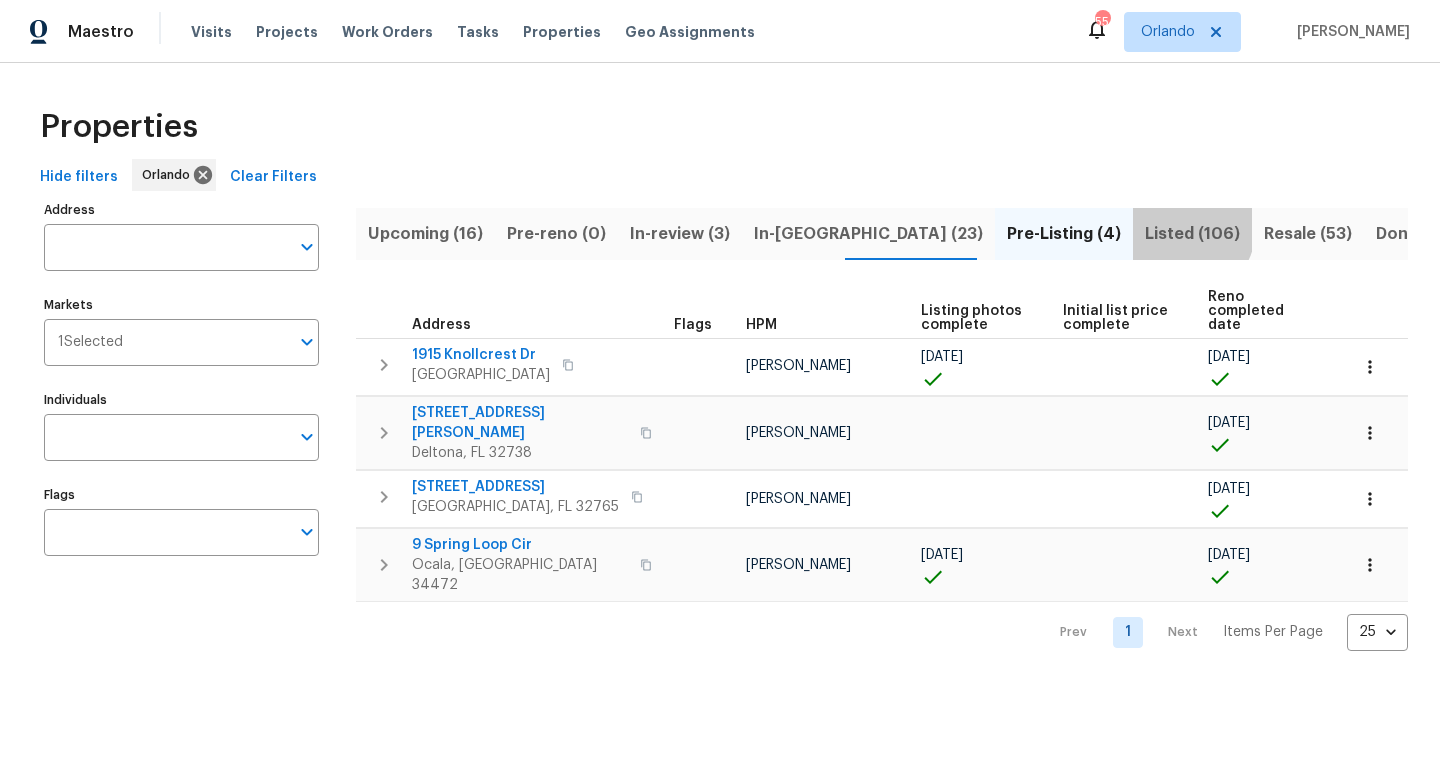 click on "Listed (106)" at bounding box center [1192, 234] 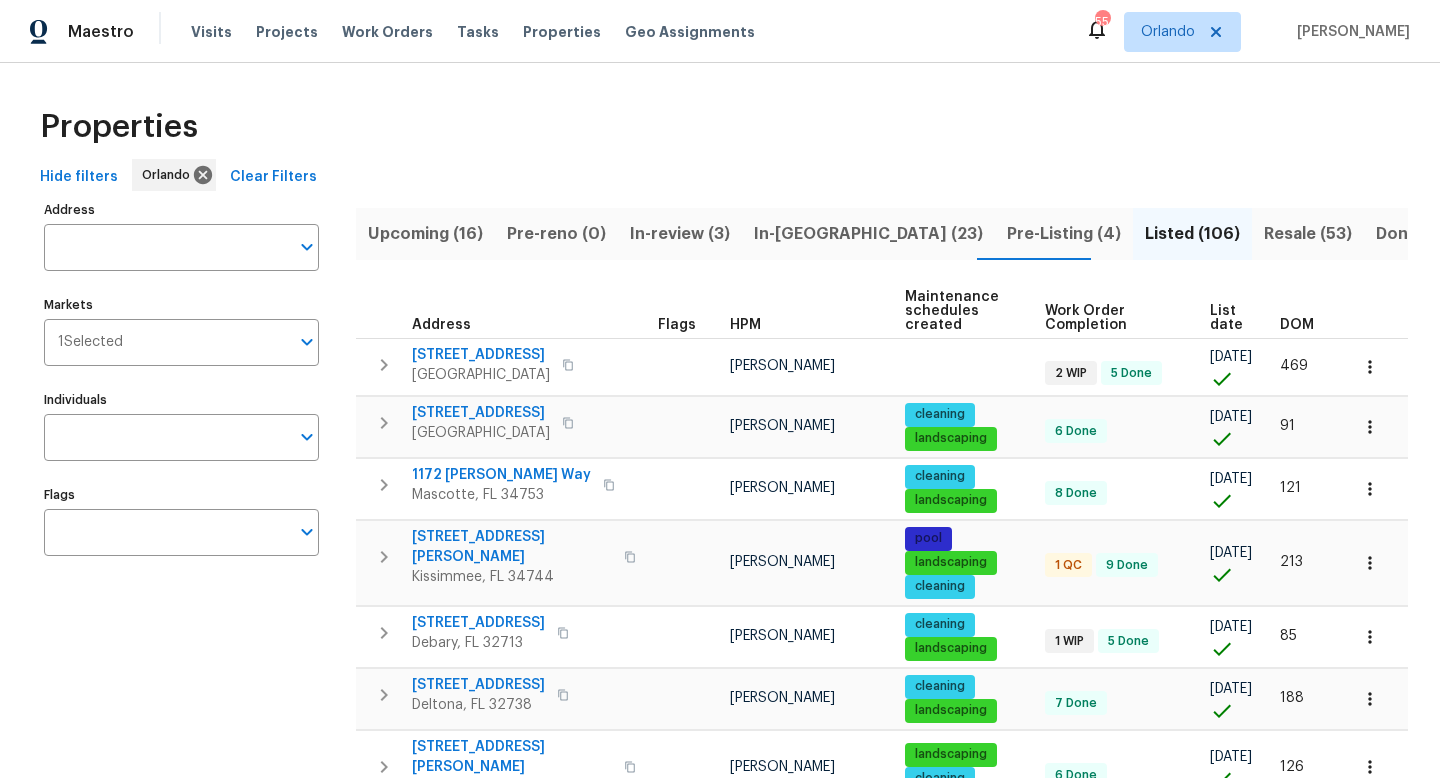 click on "Pre-Listing (4)" at bounding box center (1064, 234) 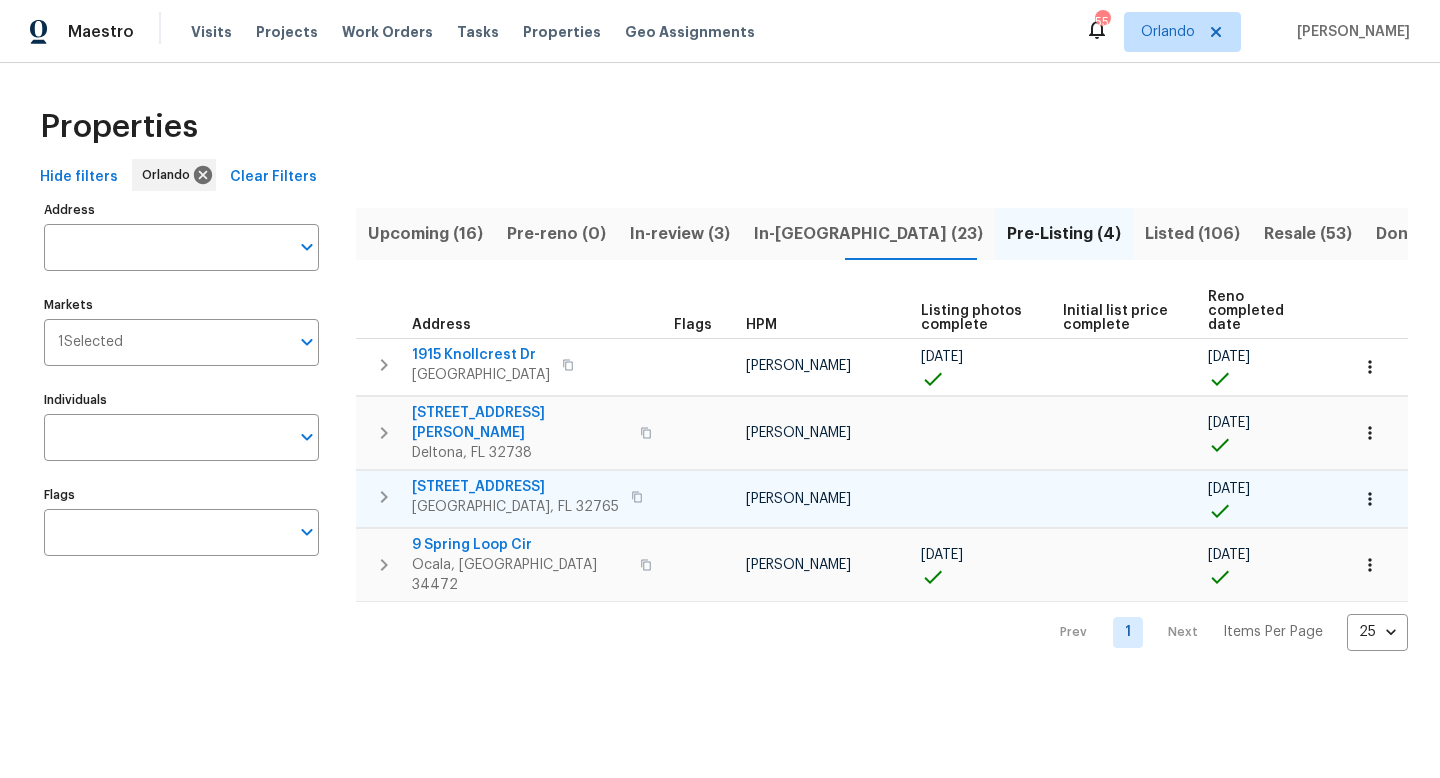 click 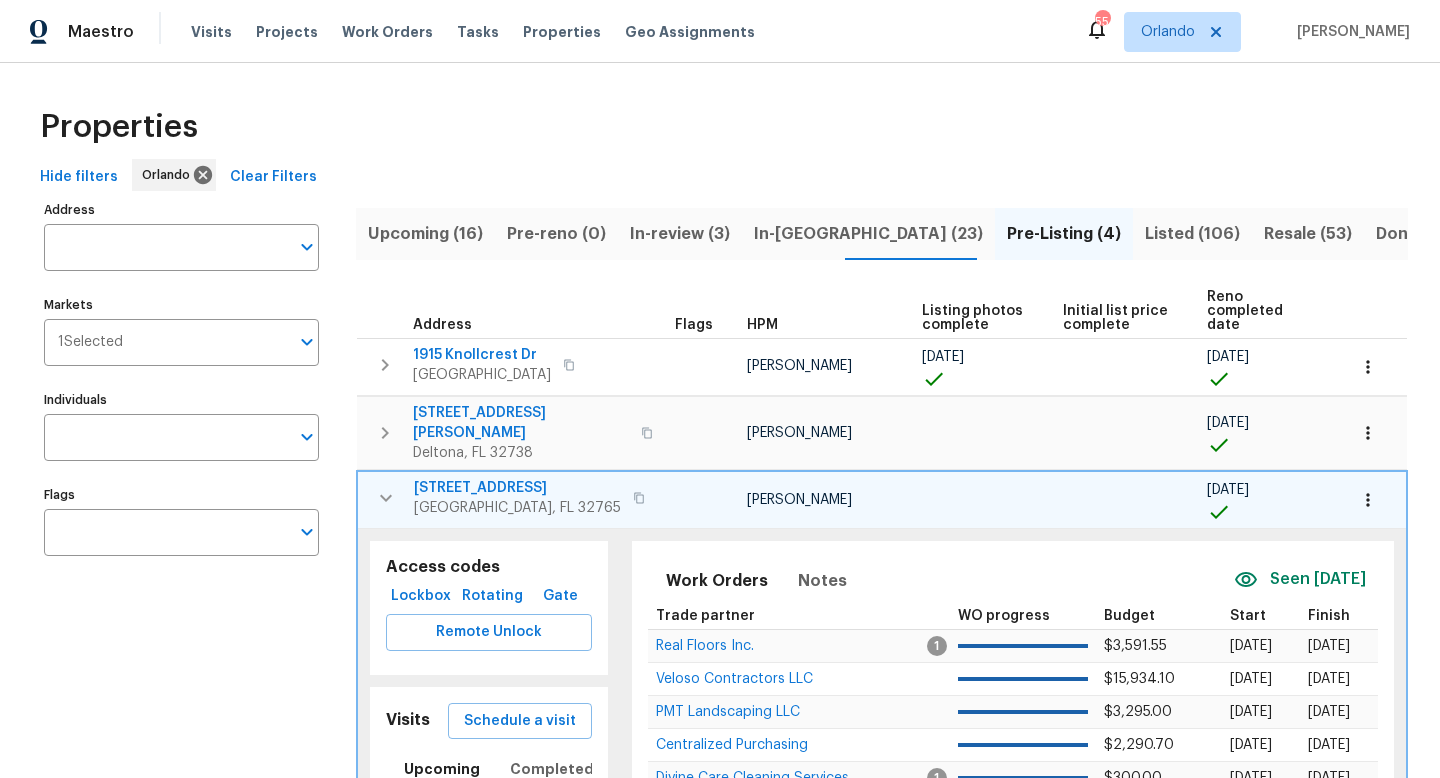scroll, scrollTop: 10, scrollLeft: 0, axis: vertical 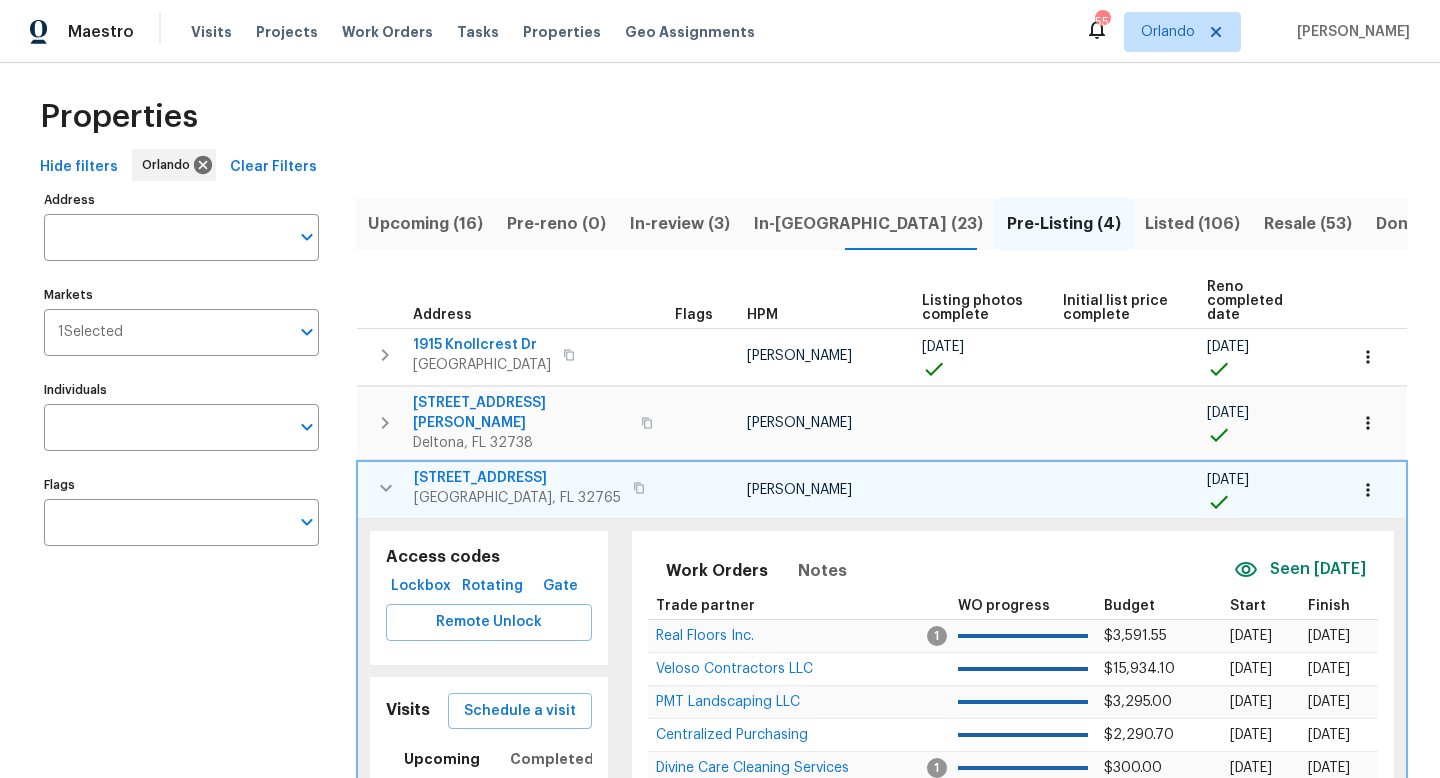 click on "322 Moffat Loop" at bounding box center (517, 478) 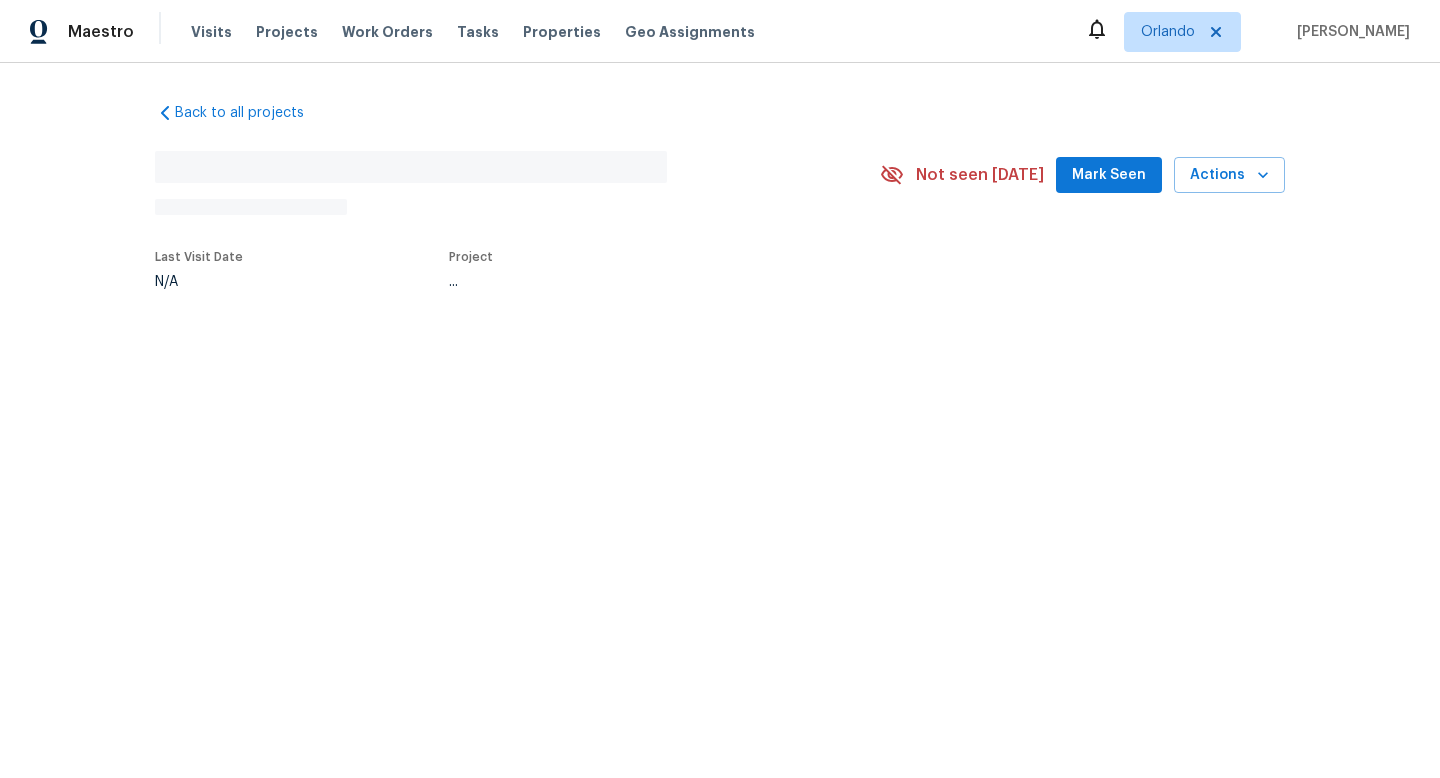 scroll, scrollTop: 0, scrollLeft: 0, axis: both 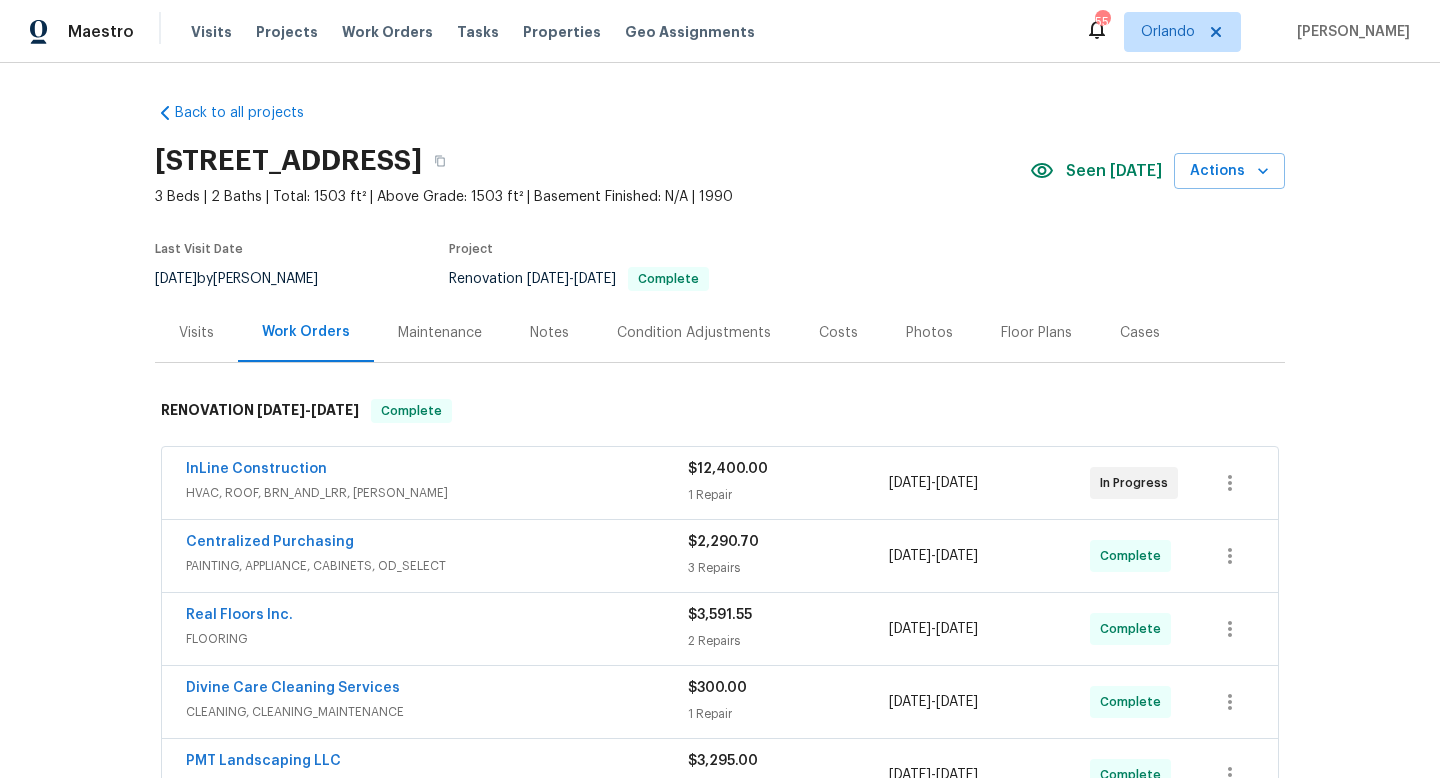 click on "InLine Construction" at bounding box center [437, 471] 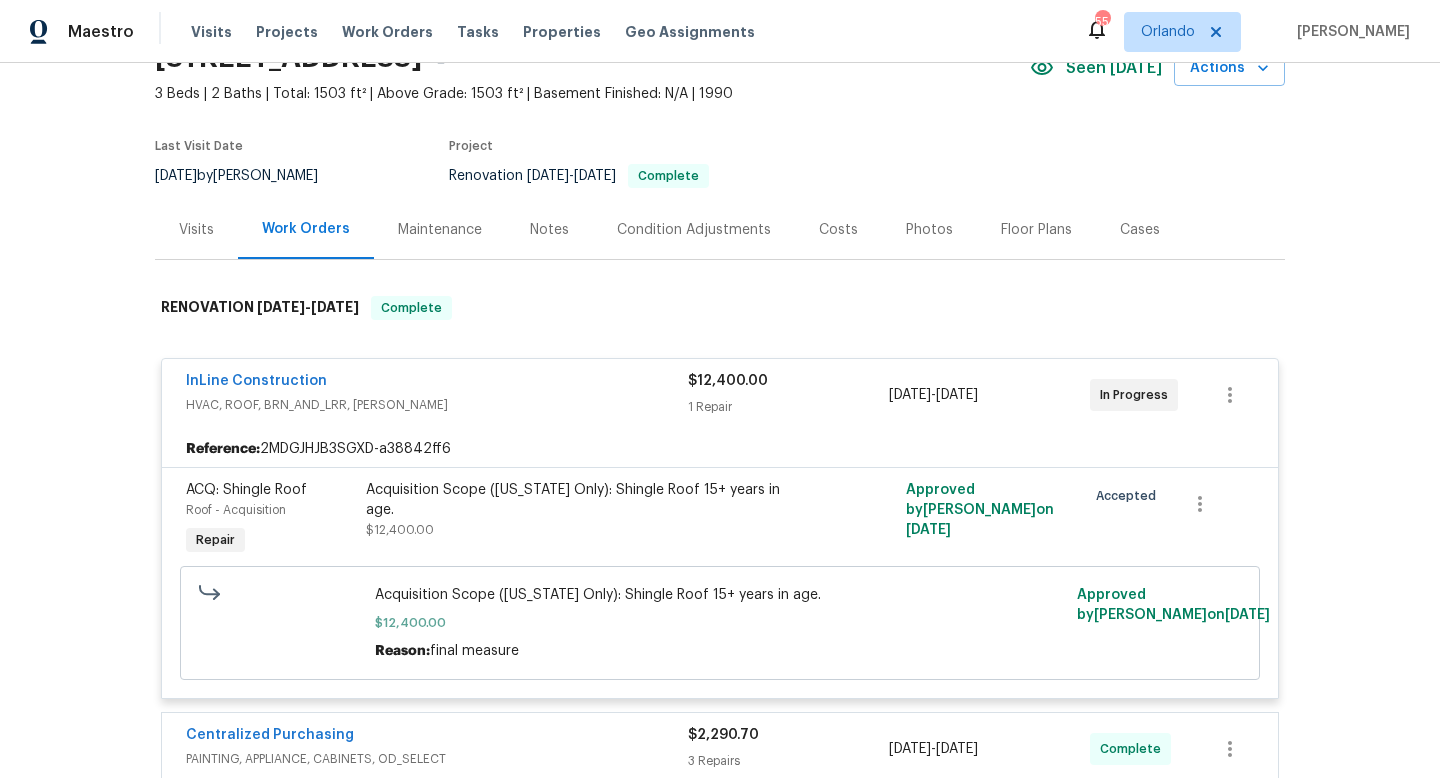 scroll, scrollTop: 180, scrollLeft: 0, axis: vertical 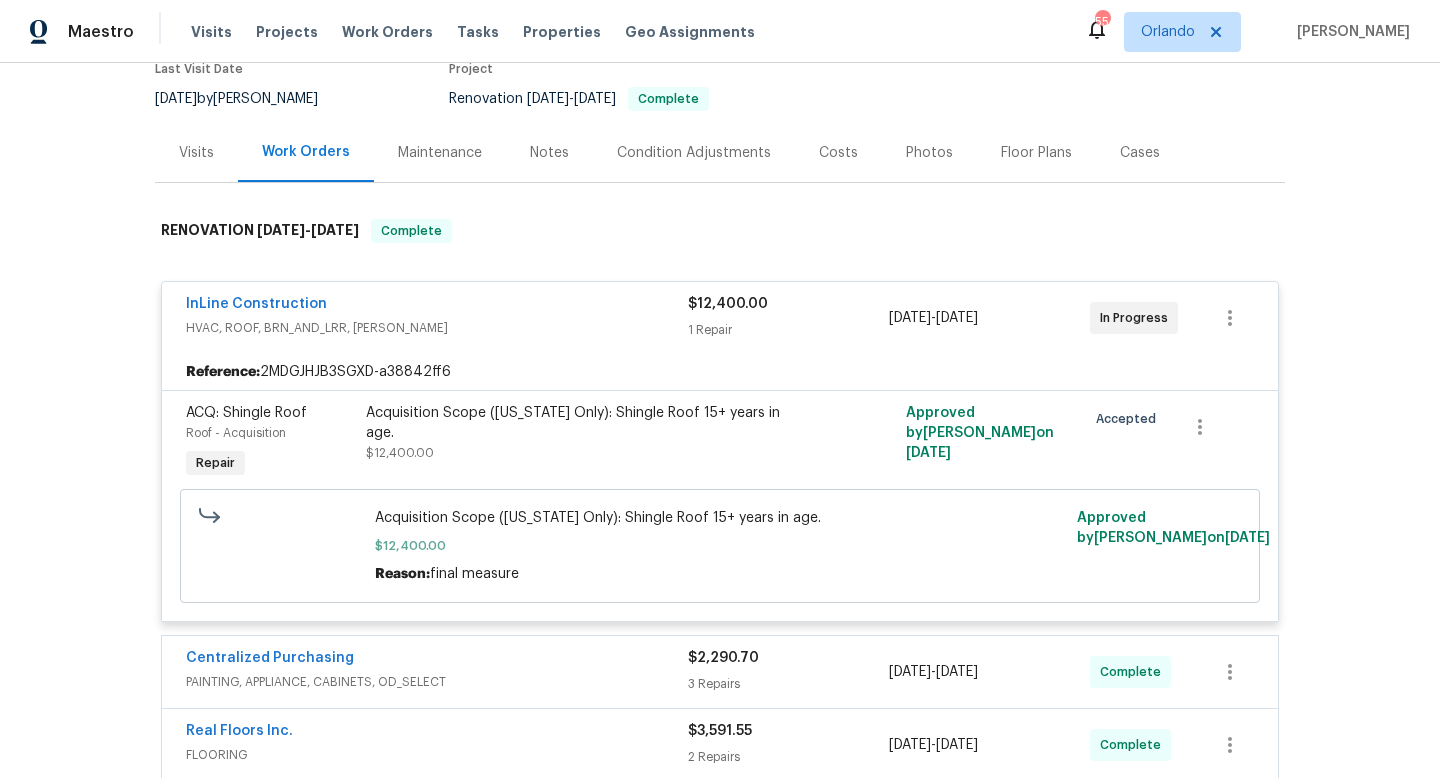click on "InLine Construction HVAC, ROOF, BRN_AND_LRR, [PERSON_NAME] $12,400.00 1 Repair [DATE]  -  [DATE] In Progress" at bounding box center (720, 318) 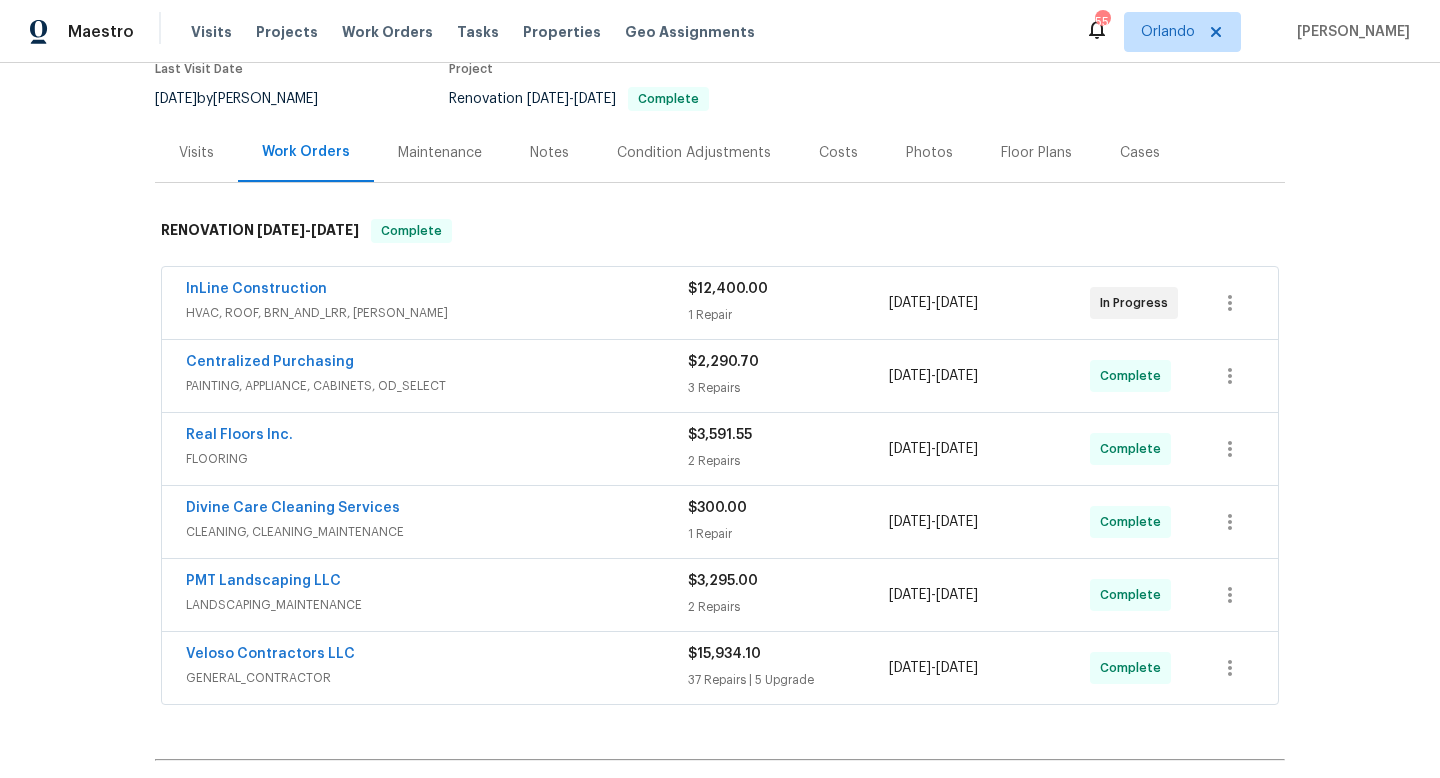 scroll, scrollTop: 242, scrollLeft: 0, axis: vertical 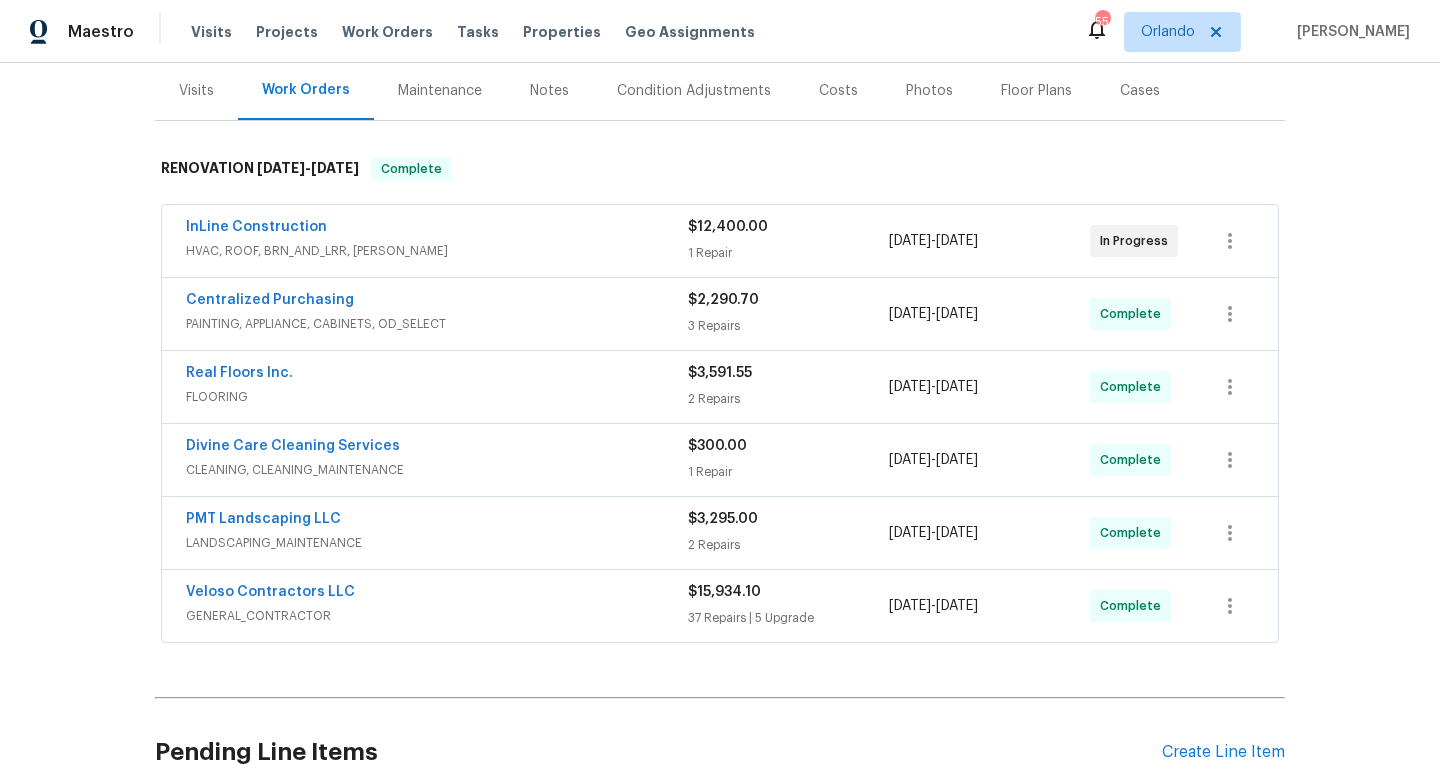 click on "Veloso Contractors LLC" at bounding box center (437, 594) 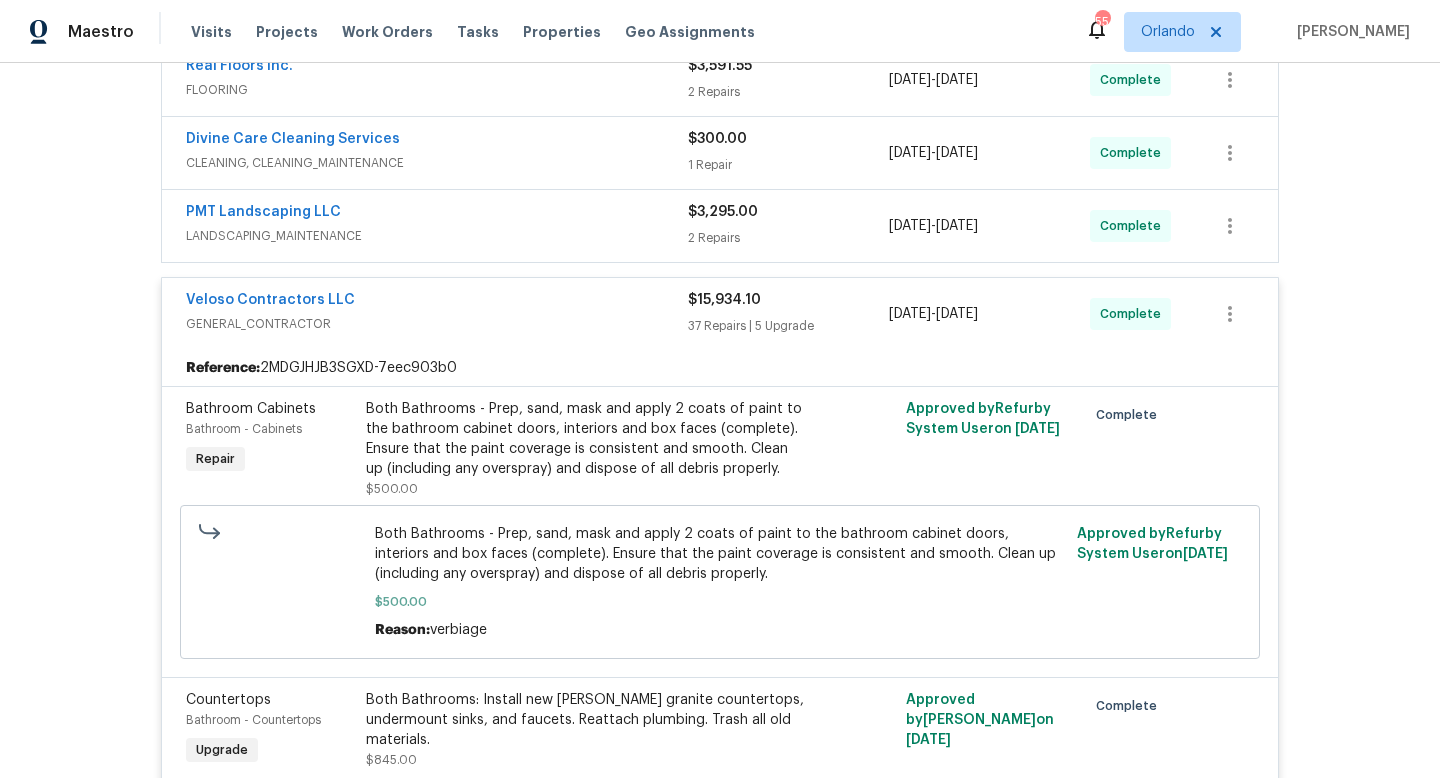 scroll, scrollTop: 691, scrollLeft: 0, axis: vertical 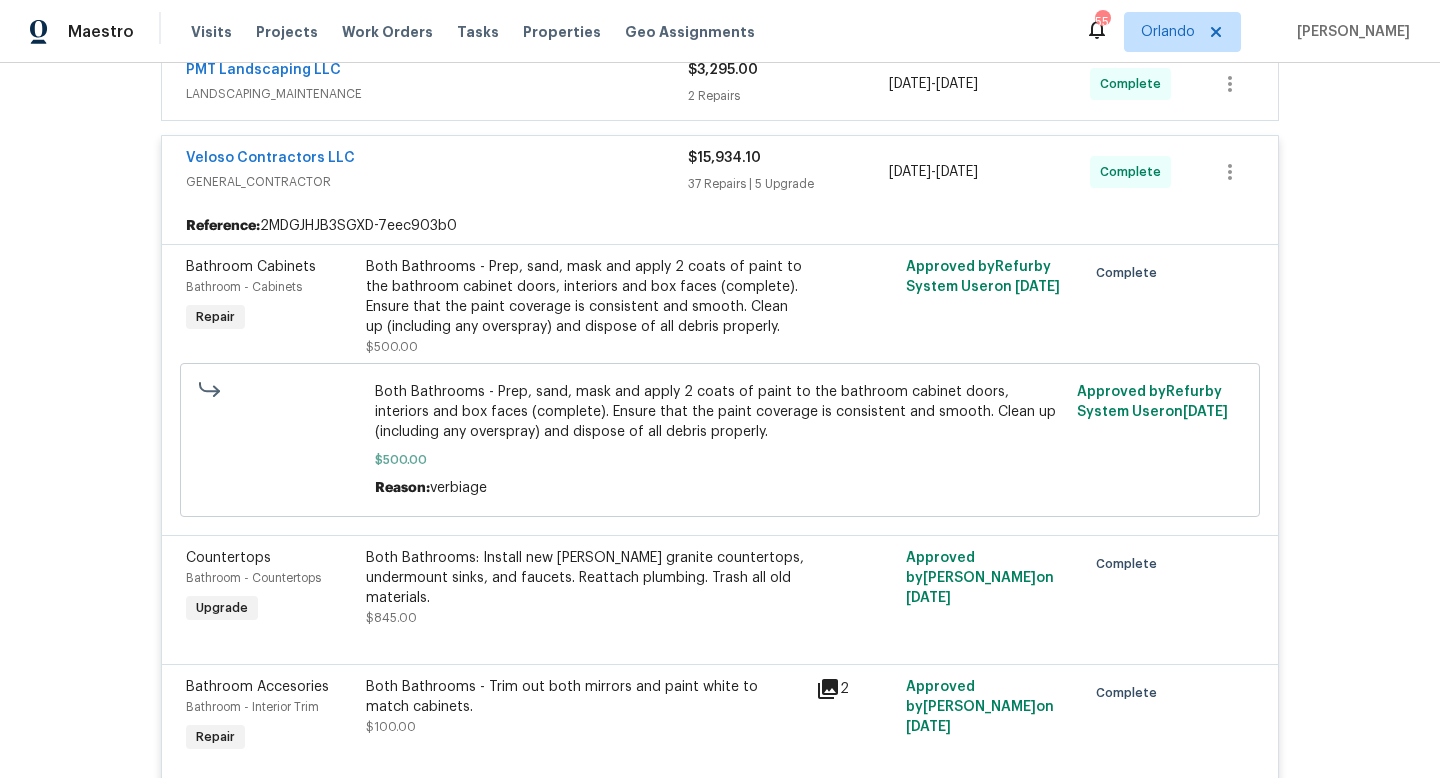 click on "GENERAL_CONTRACTOR" at bounding box center (437, 182) 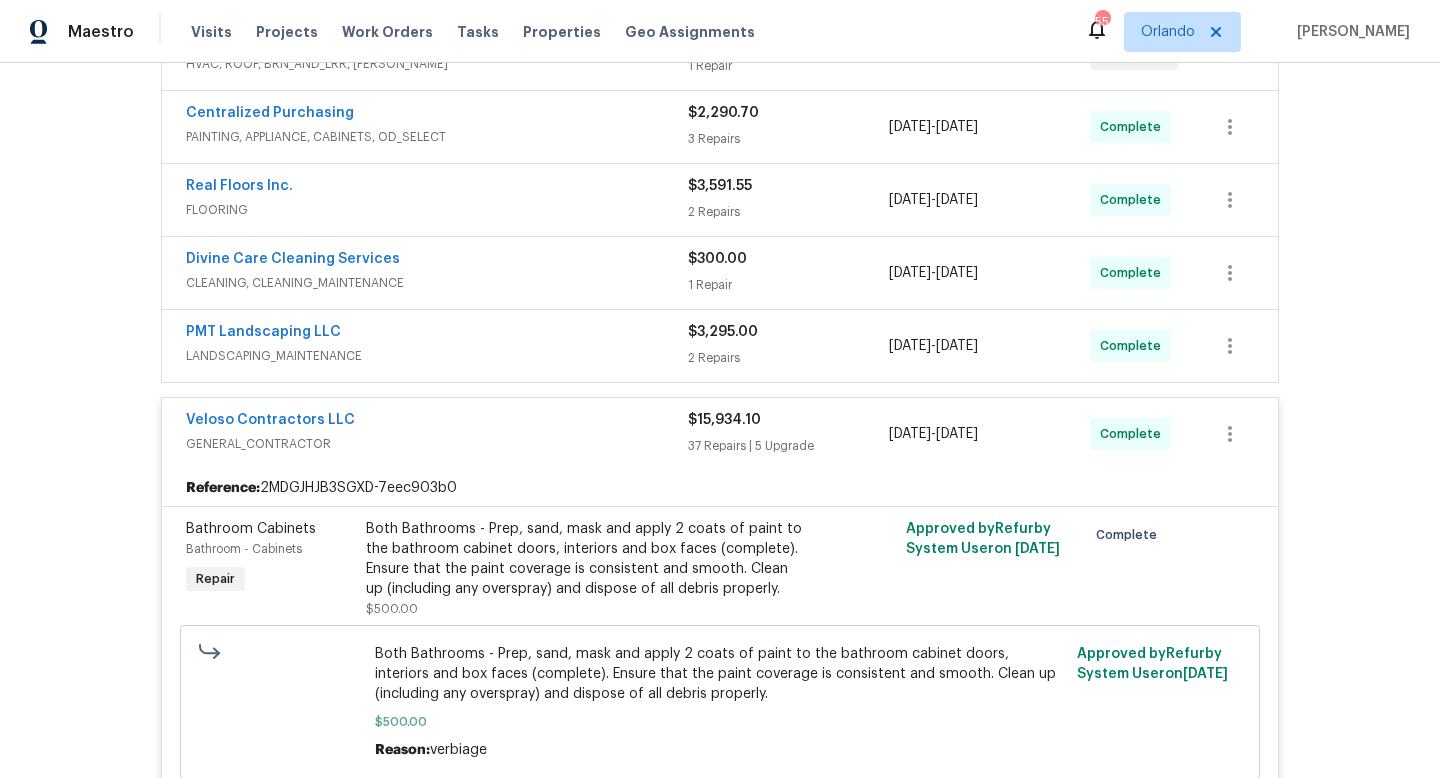 click on "Real Floors Inc. FLOORING $3,591.55 2 Repairs 7/9/2025  -  7/17/2025 Complete" at bounding box center (720, 200) 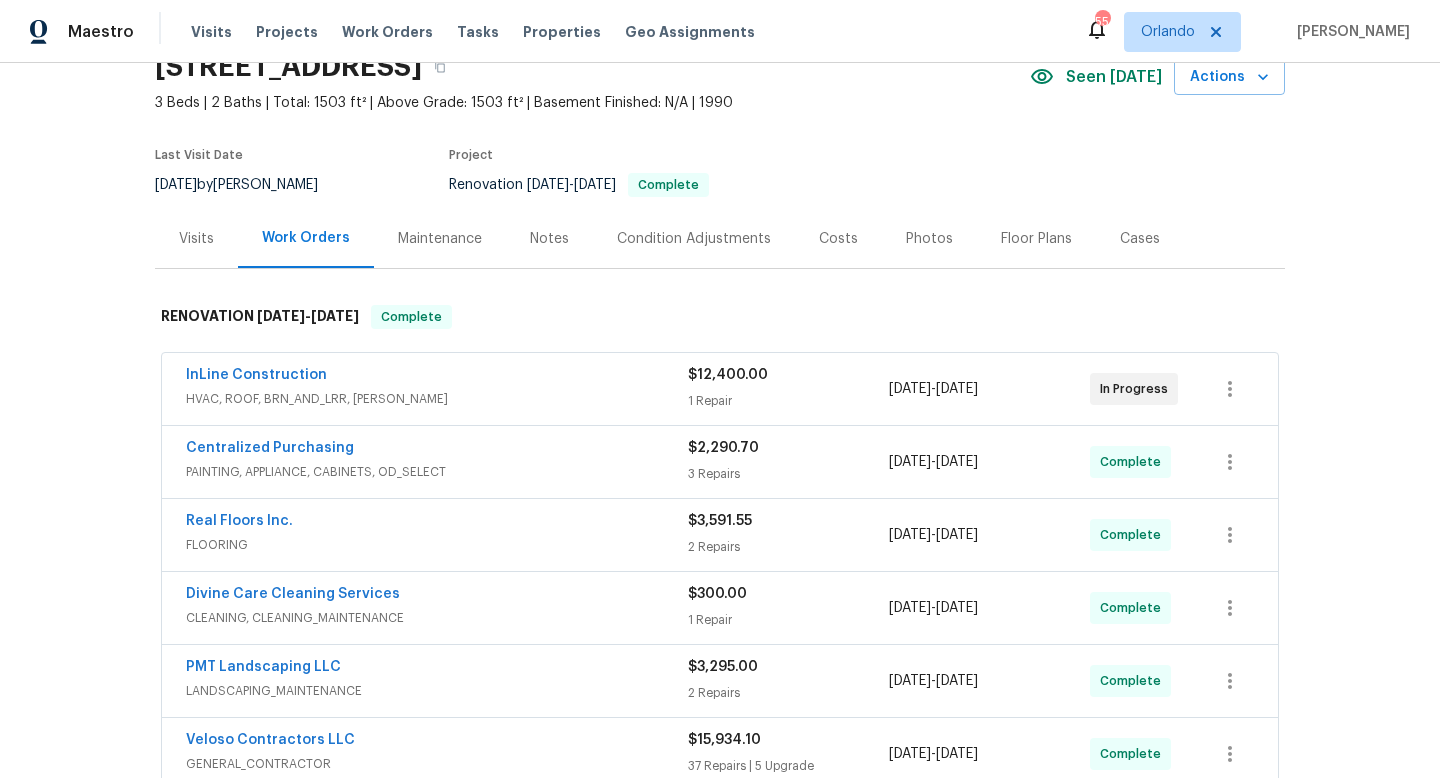 scroll, scrollTop: 210, scrollLeft: 0, axis: vertical 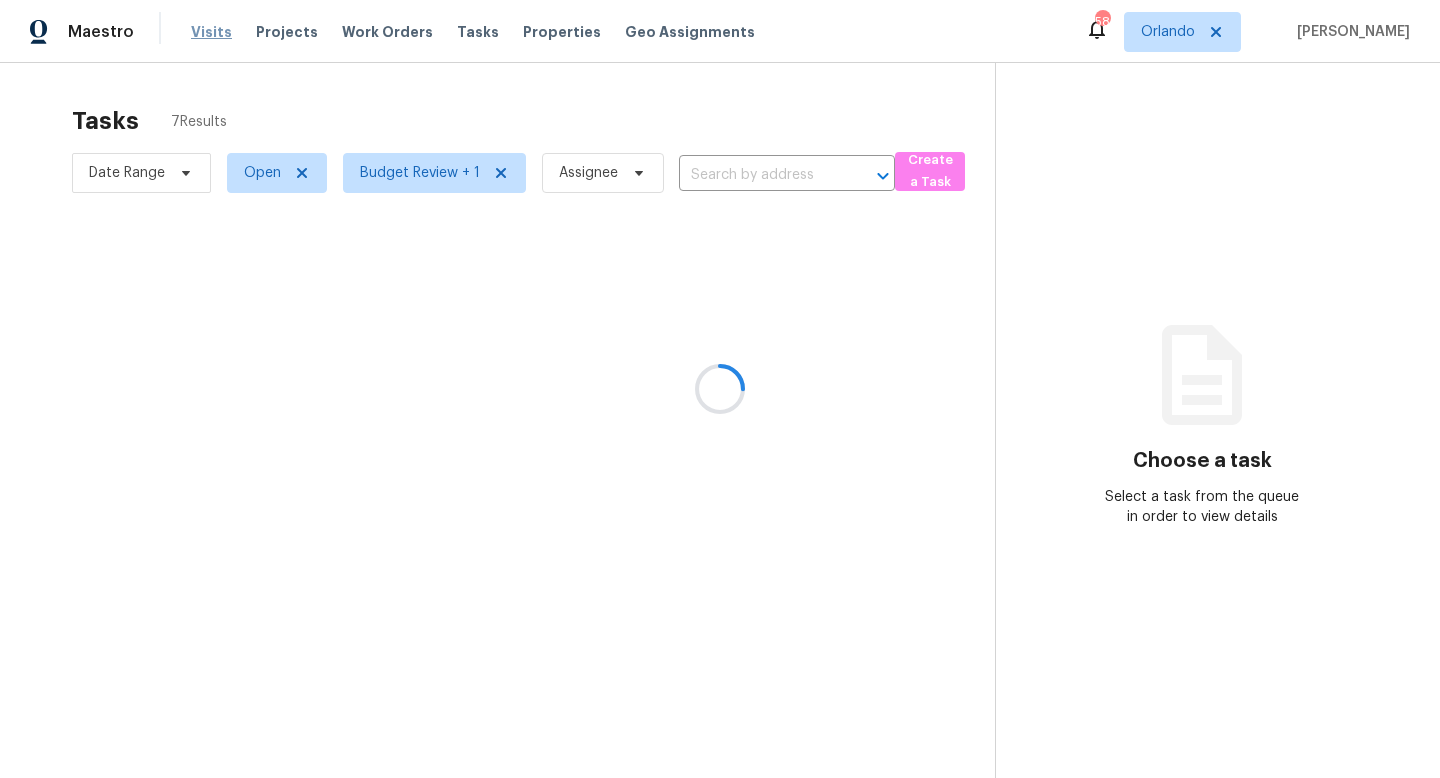 click on "Visits" at bounding box center (211, 32) 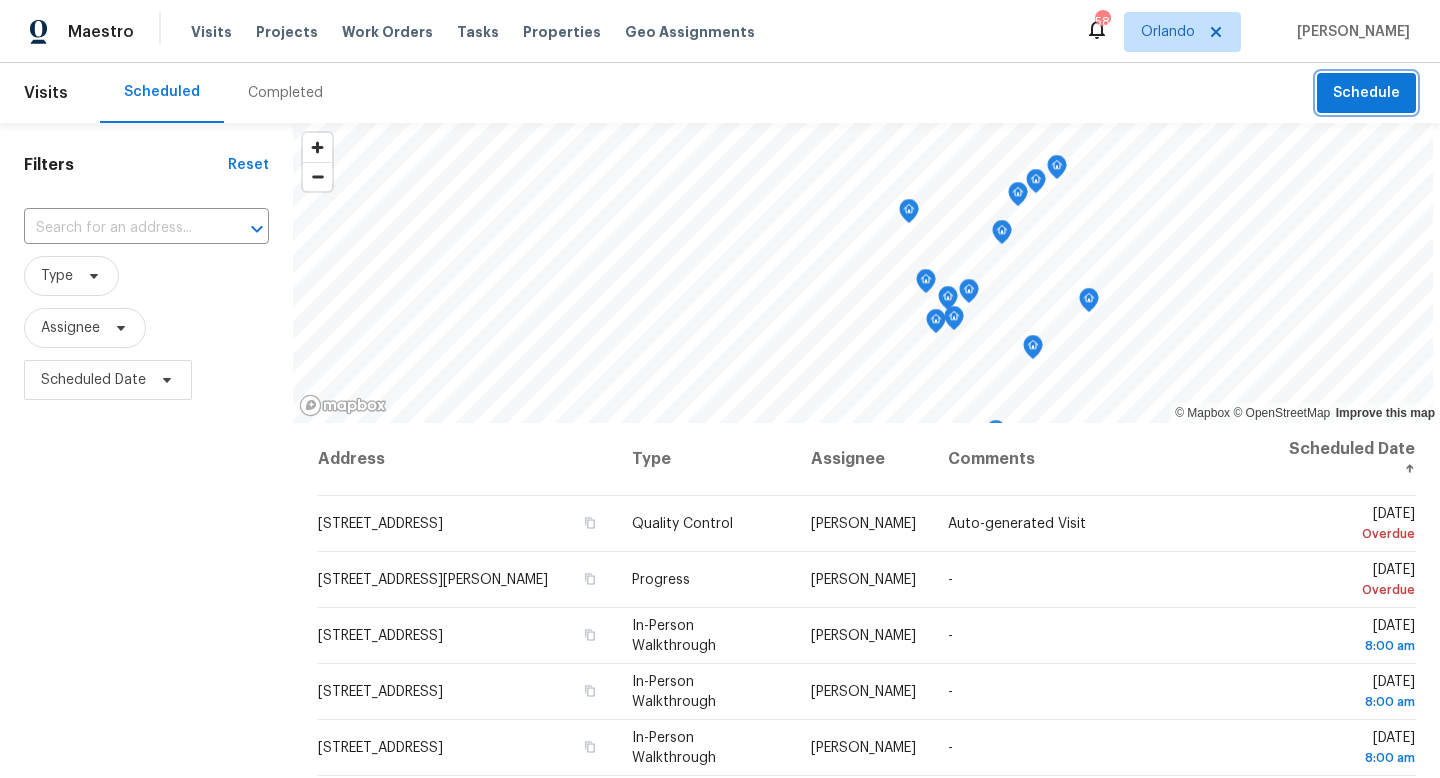 click on "Schedule" at bounding box center [1366, 93] 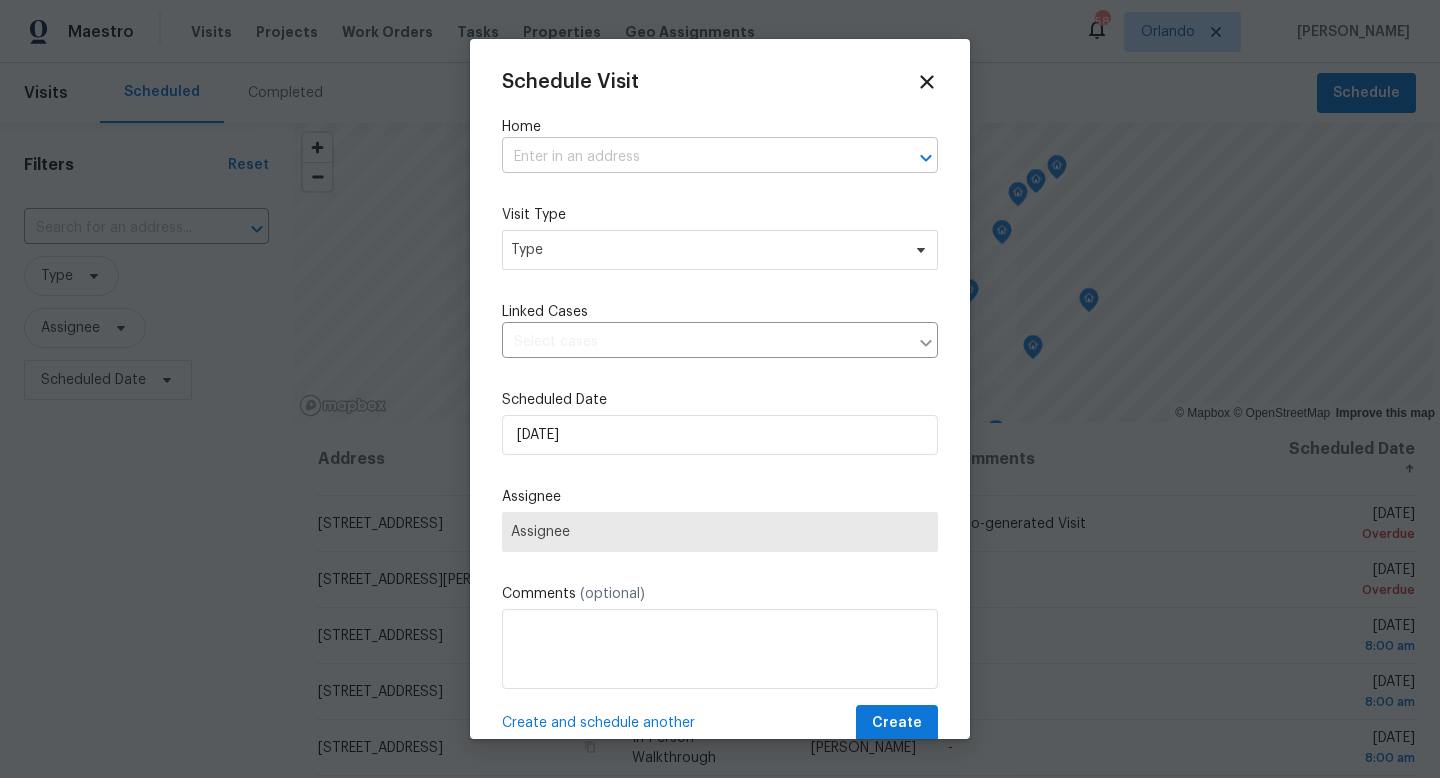 click at bounding box center (692, 157) 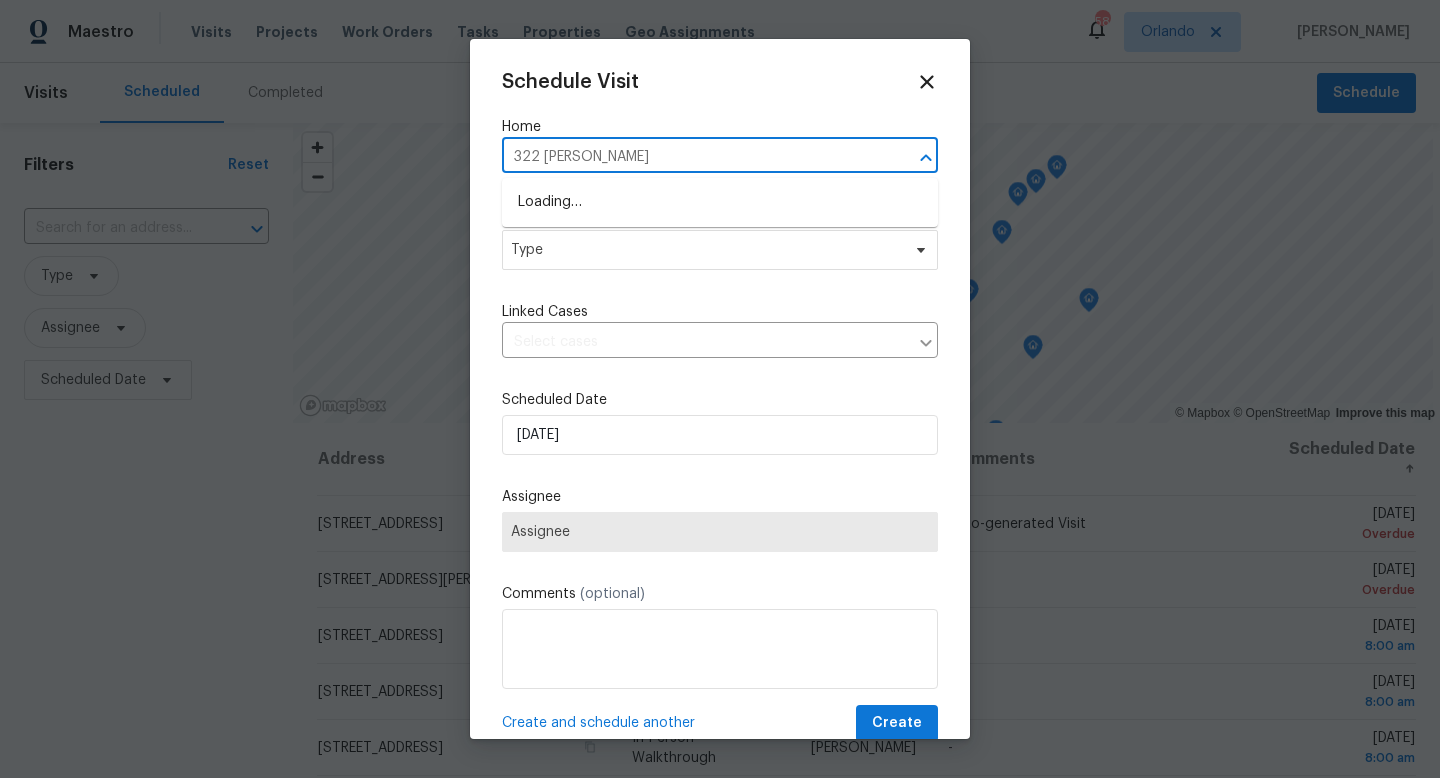 type on "322 moffat" 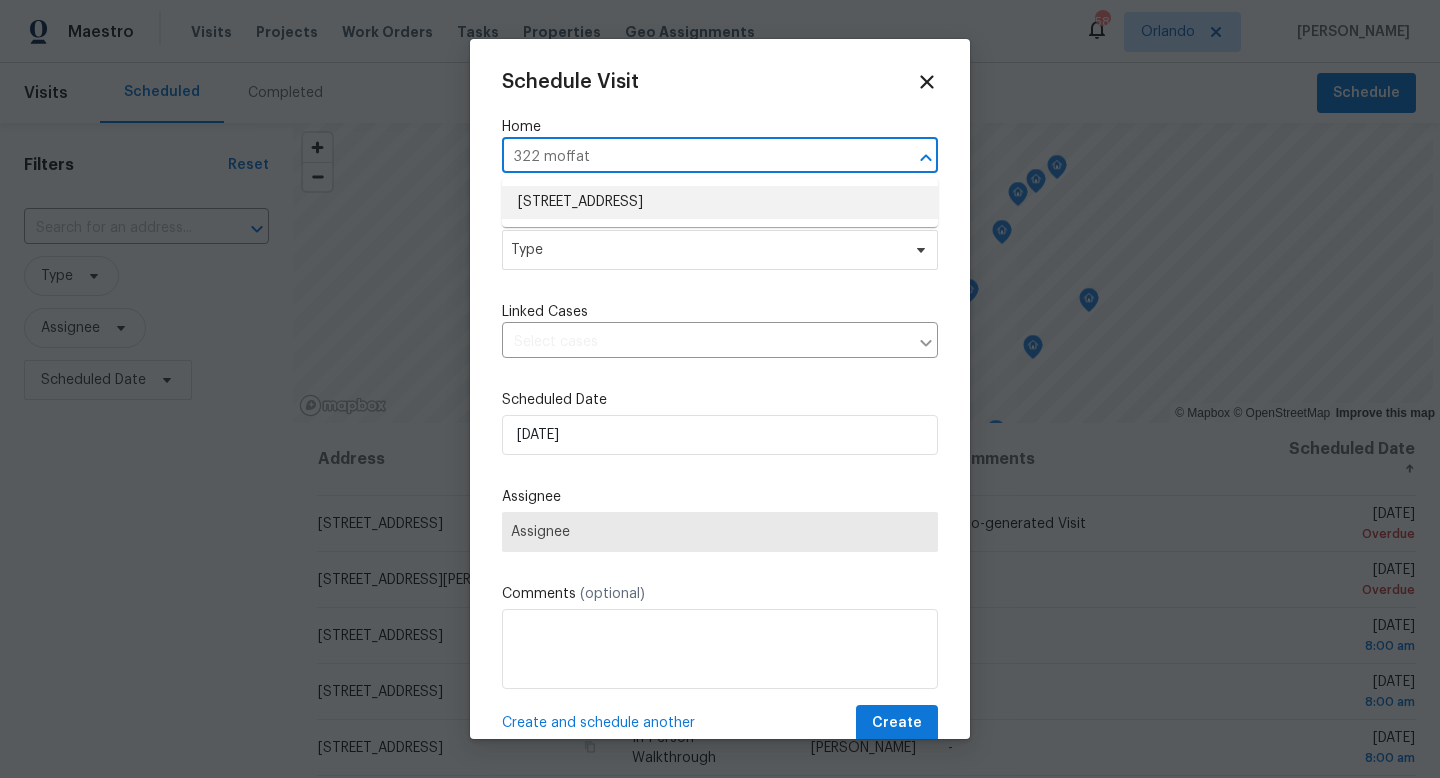 click on "322 Moffat Loop, Oviedo, FL 32765" at bounding box center [720, 202] 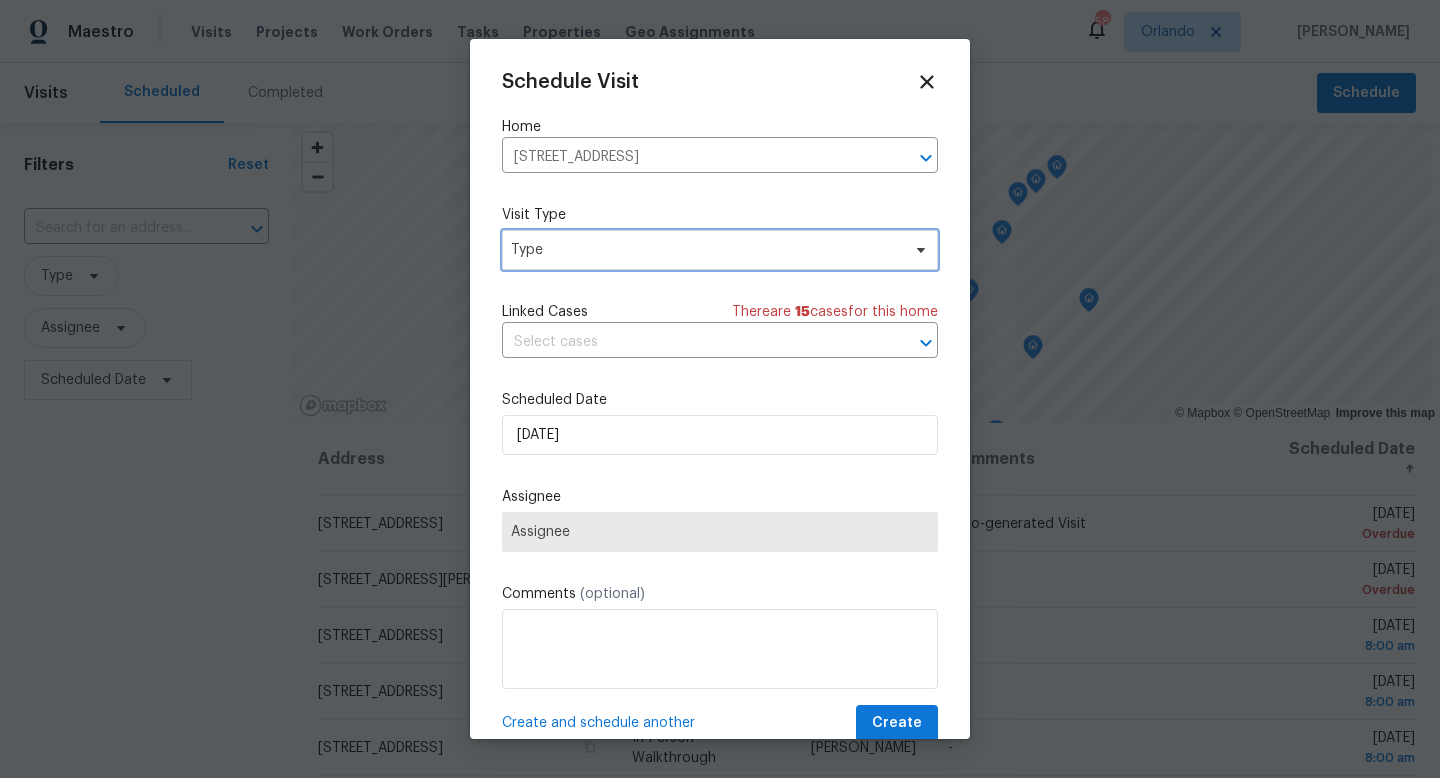 click on "Type" at bounding box center [705, 250] 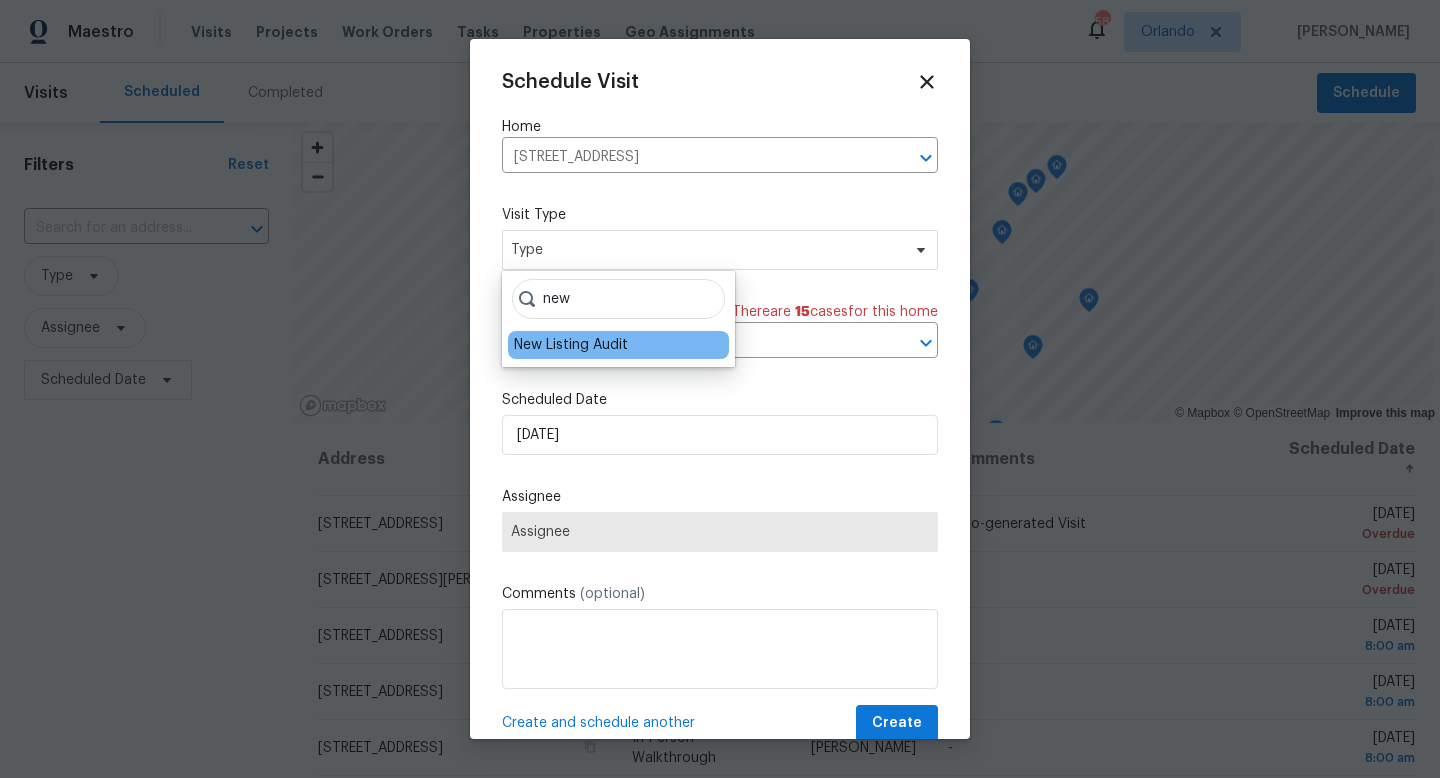 type on "new" 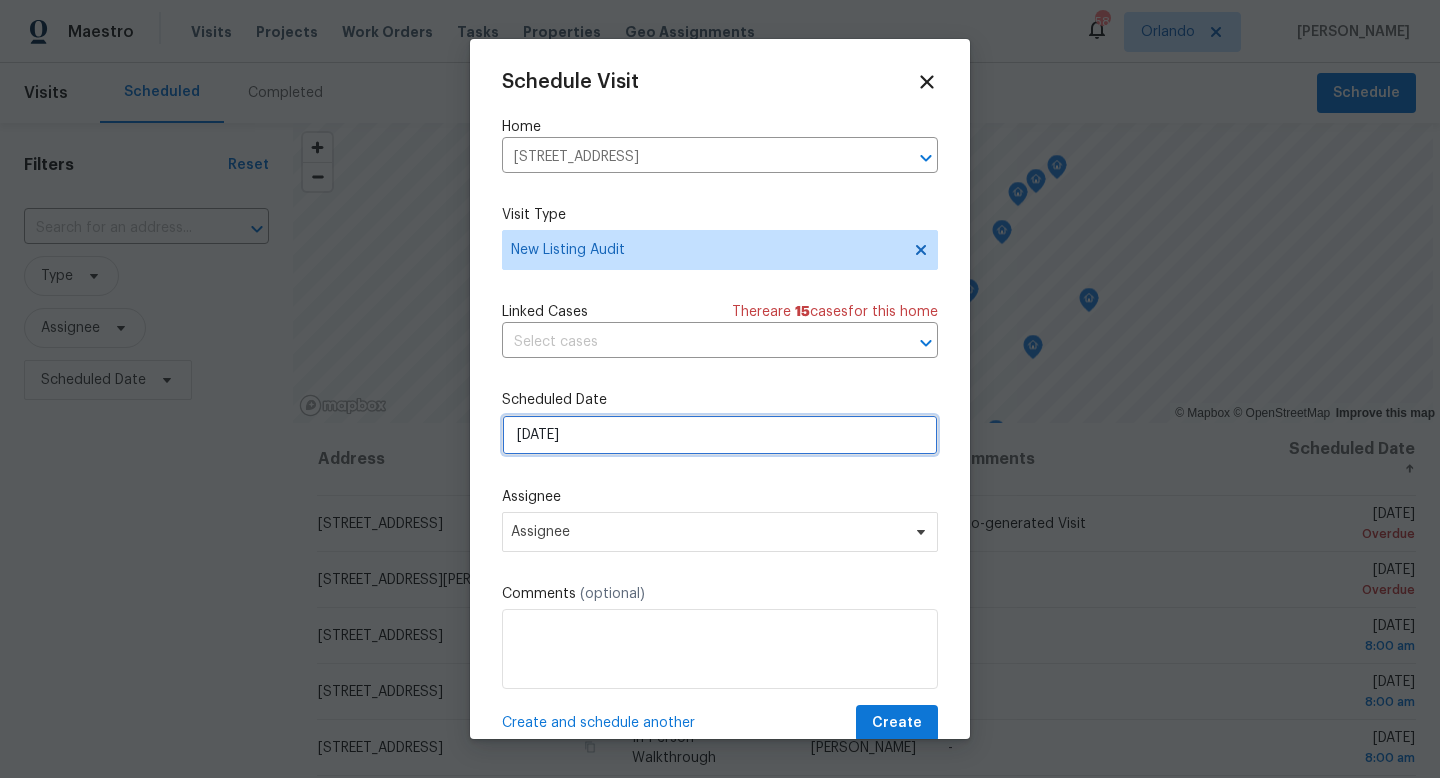 click on "7/17/2025" at bounding box center (720, 435) 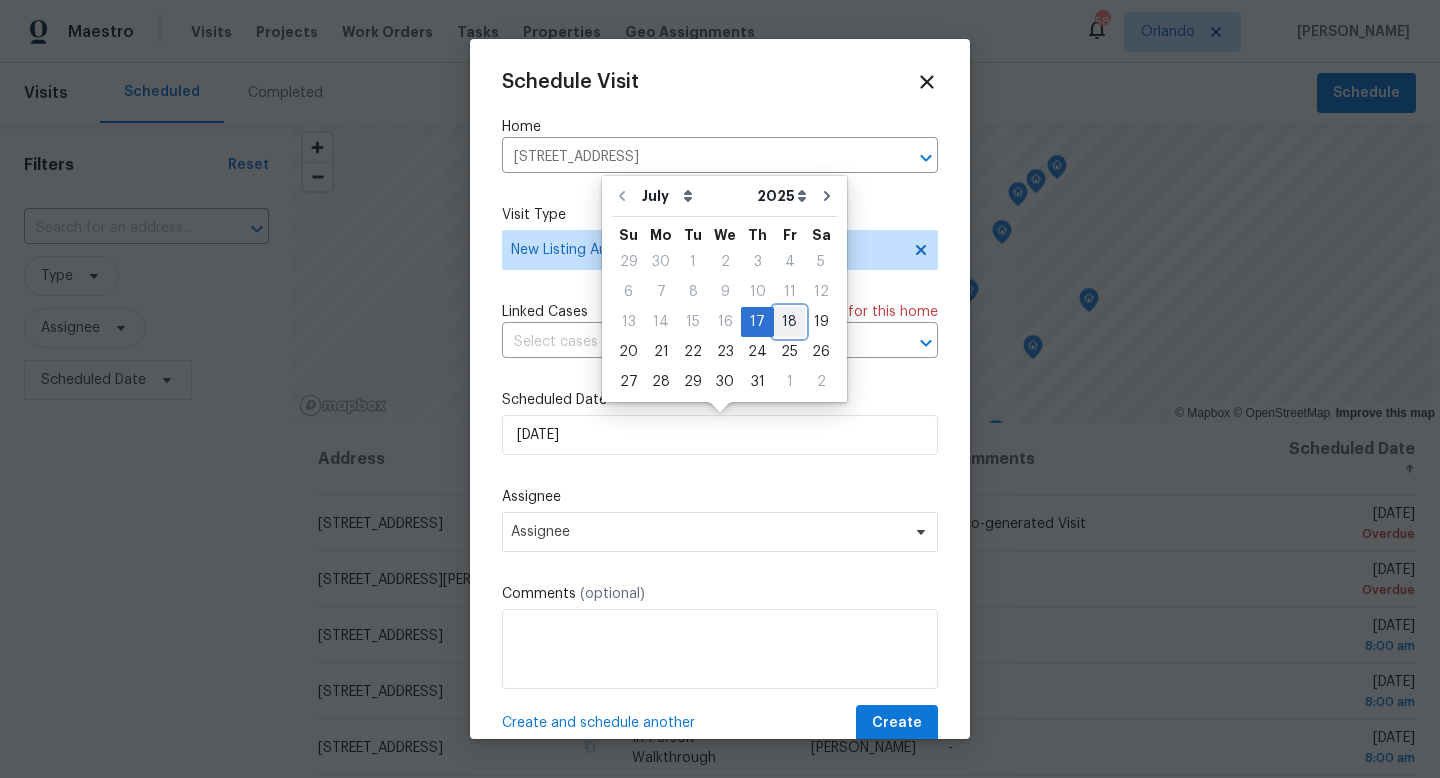 click on "18" at bounding box center [789, 322] 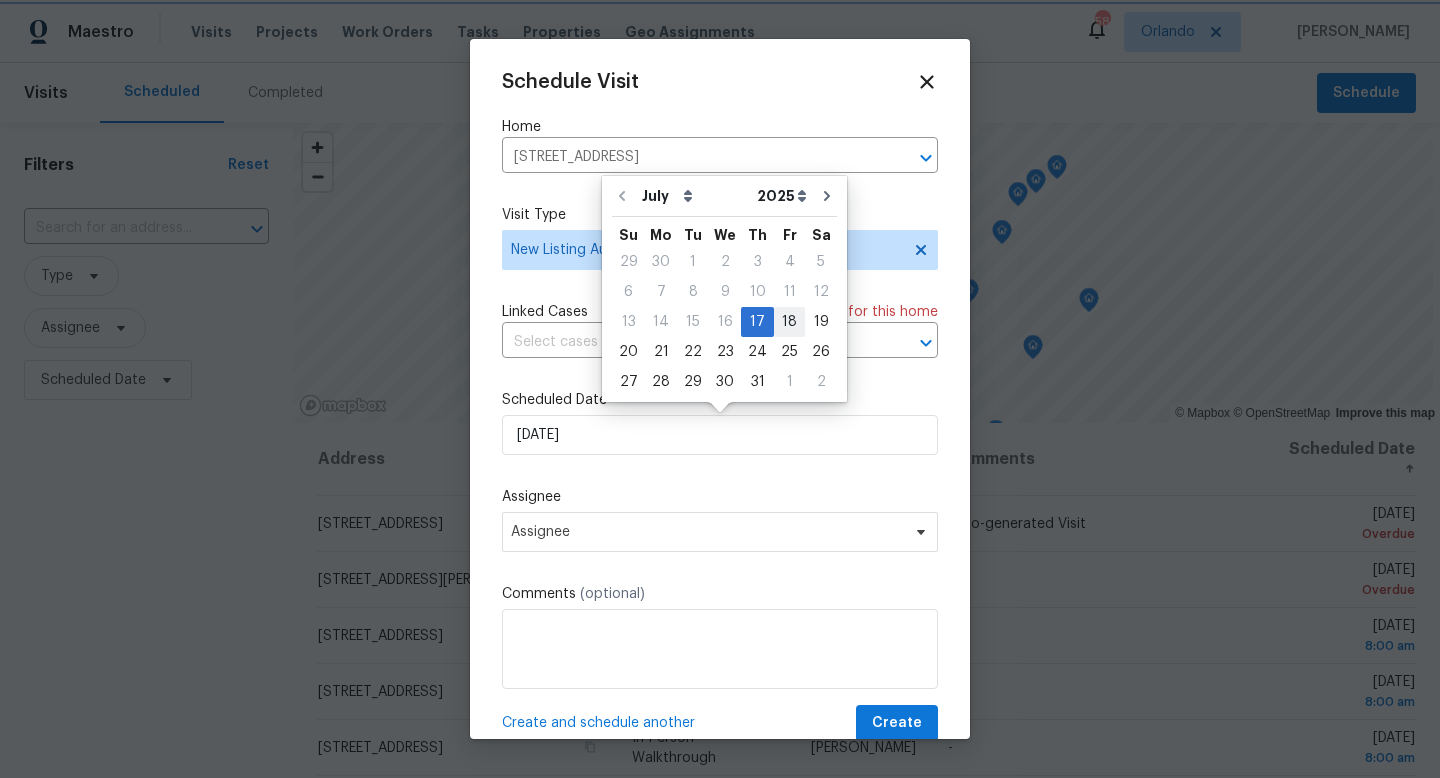 type on "7/18/2025" 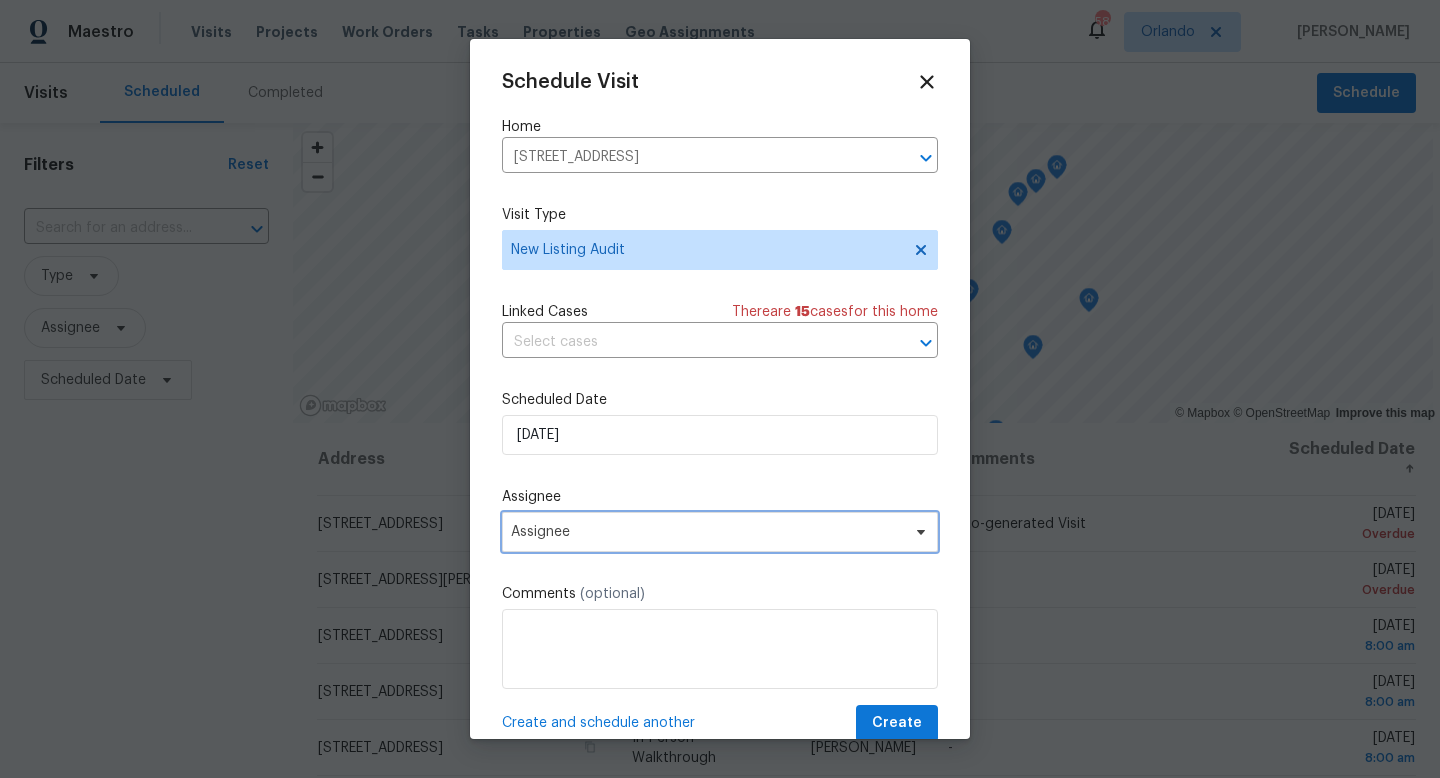 click on "Assignee" at bounding box center (707, 532) 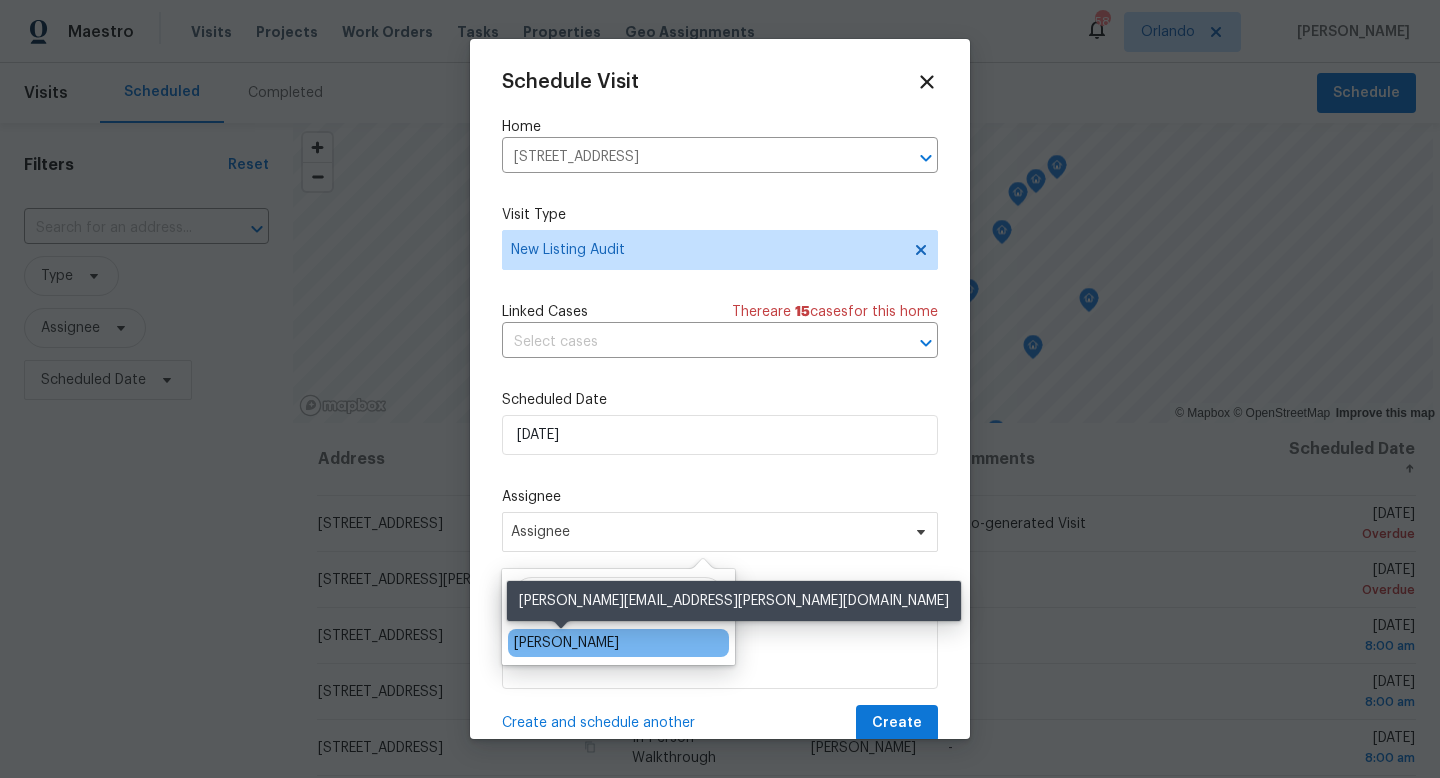 type on "josh" 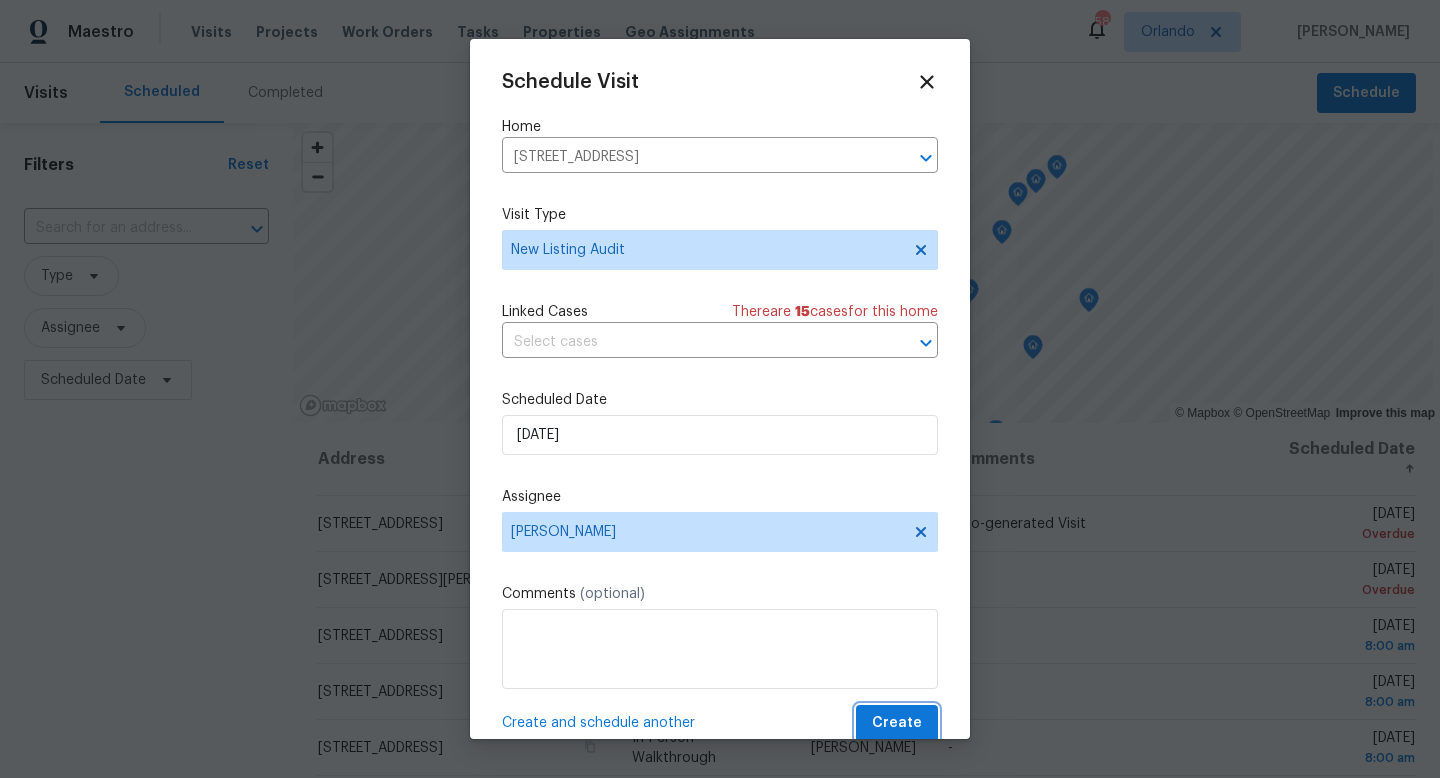 click on "Create" at bounding box center (897, 723) 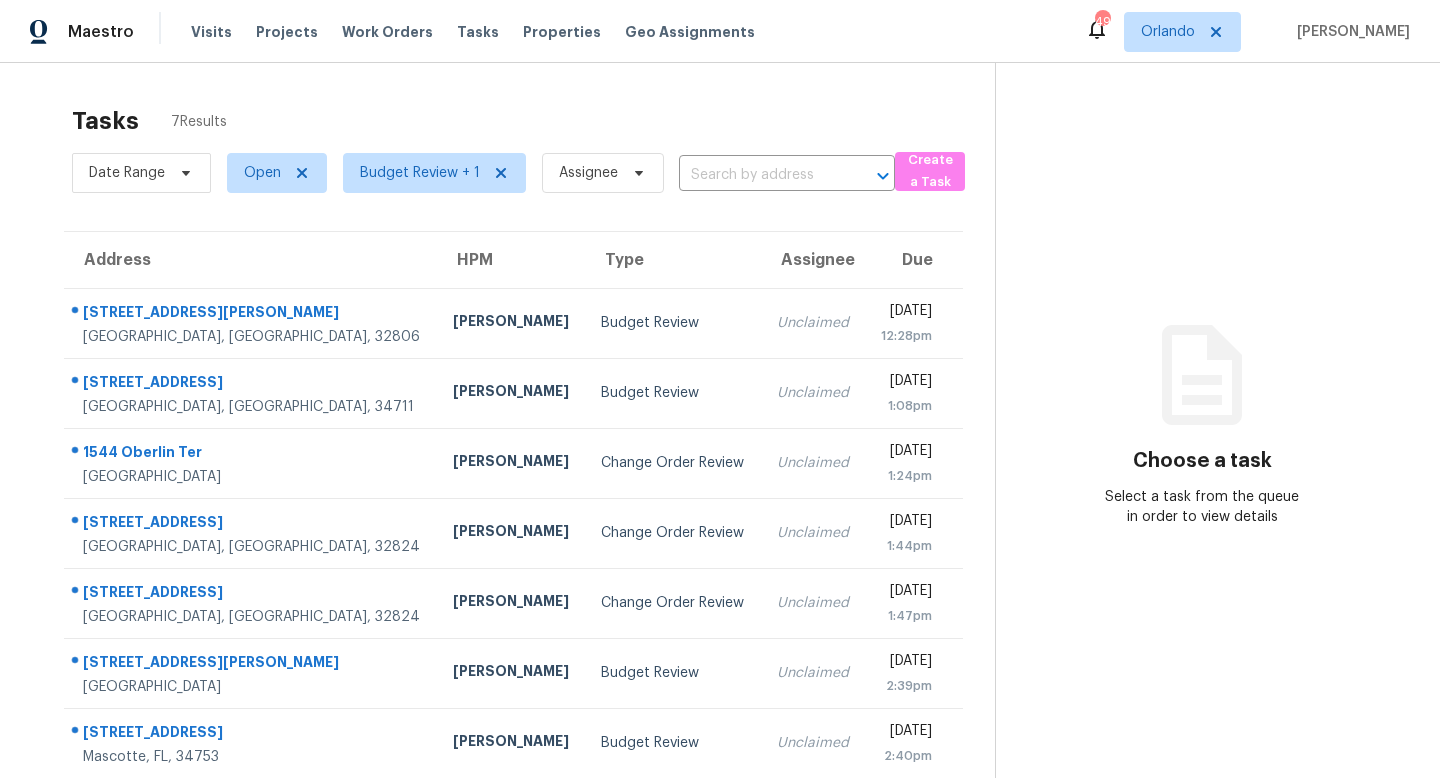 scroll, scrollTop: 0, scrollLeft: 0, axis: both 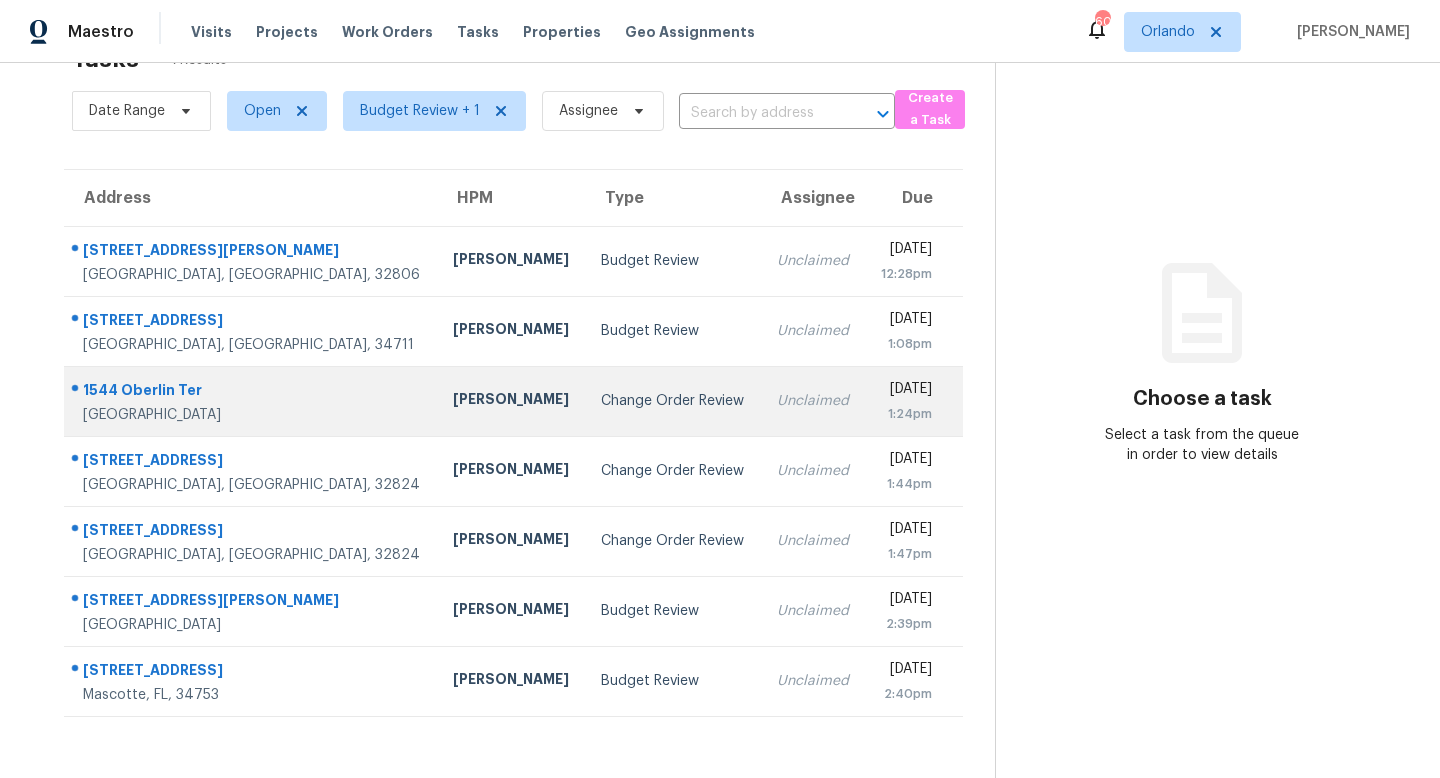 click on "Unclaimed" at bounding box center [813, 401] 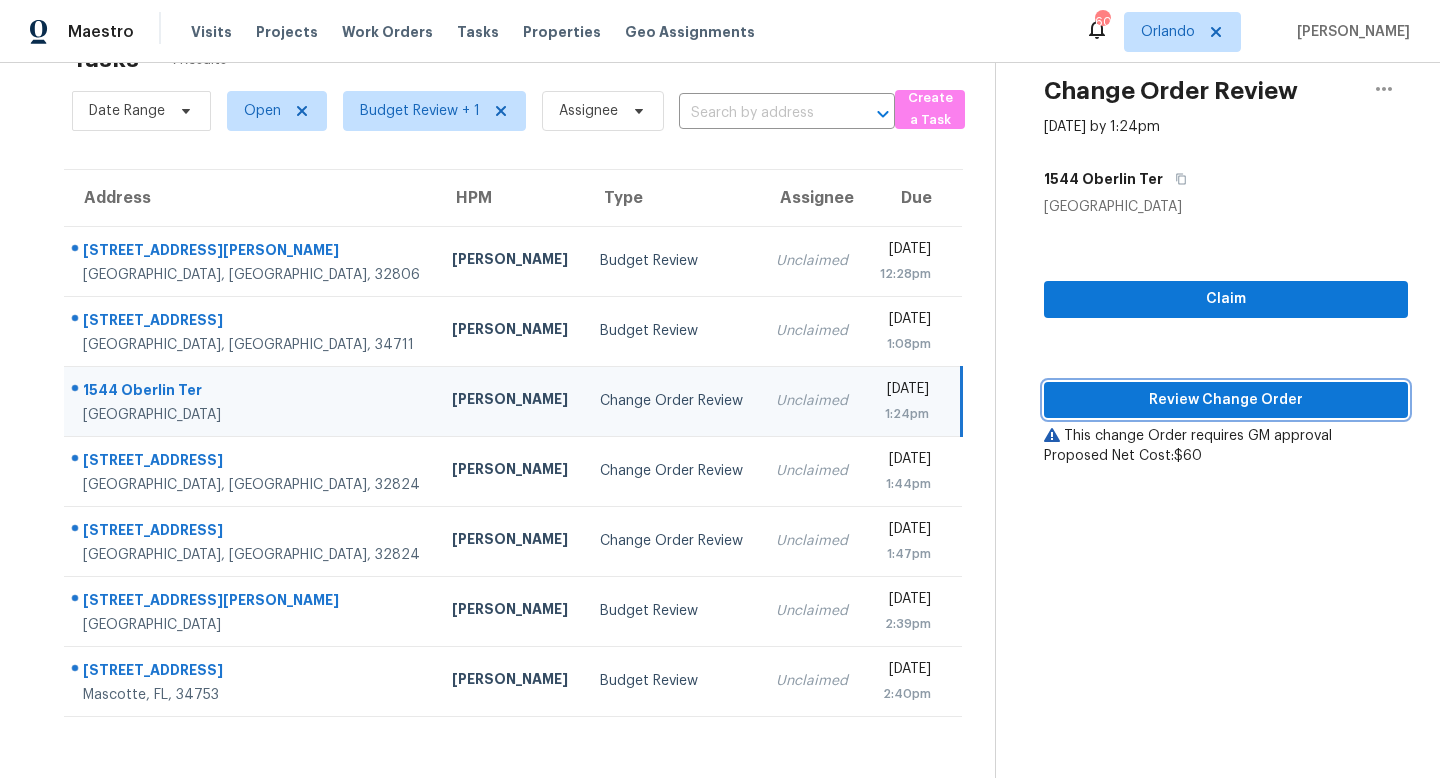 click on "Review Change Order" at bounding box center [1226, 400] 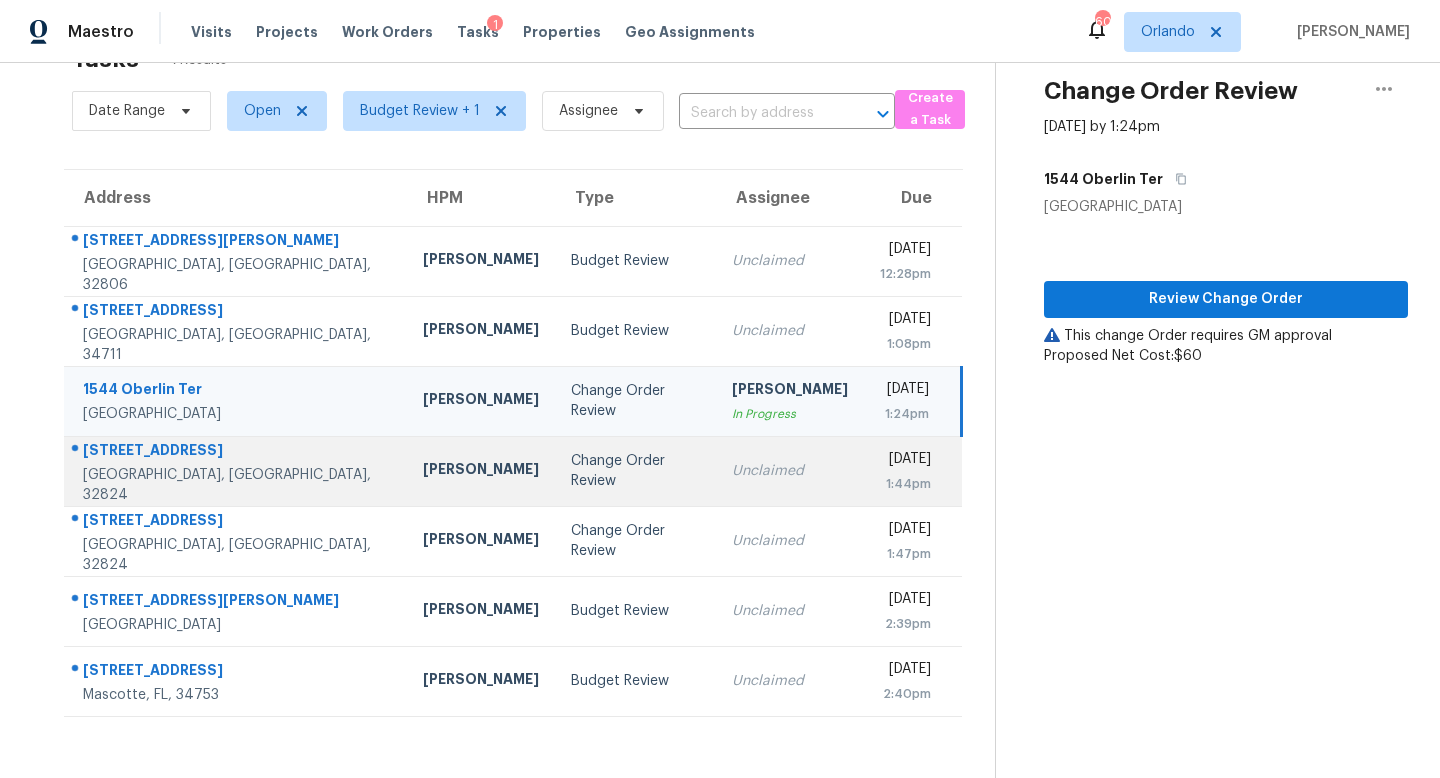 click on "Change Order Review" at bounding box center (635, 471) 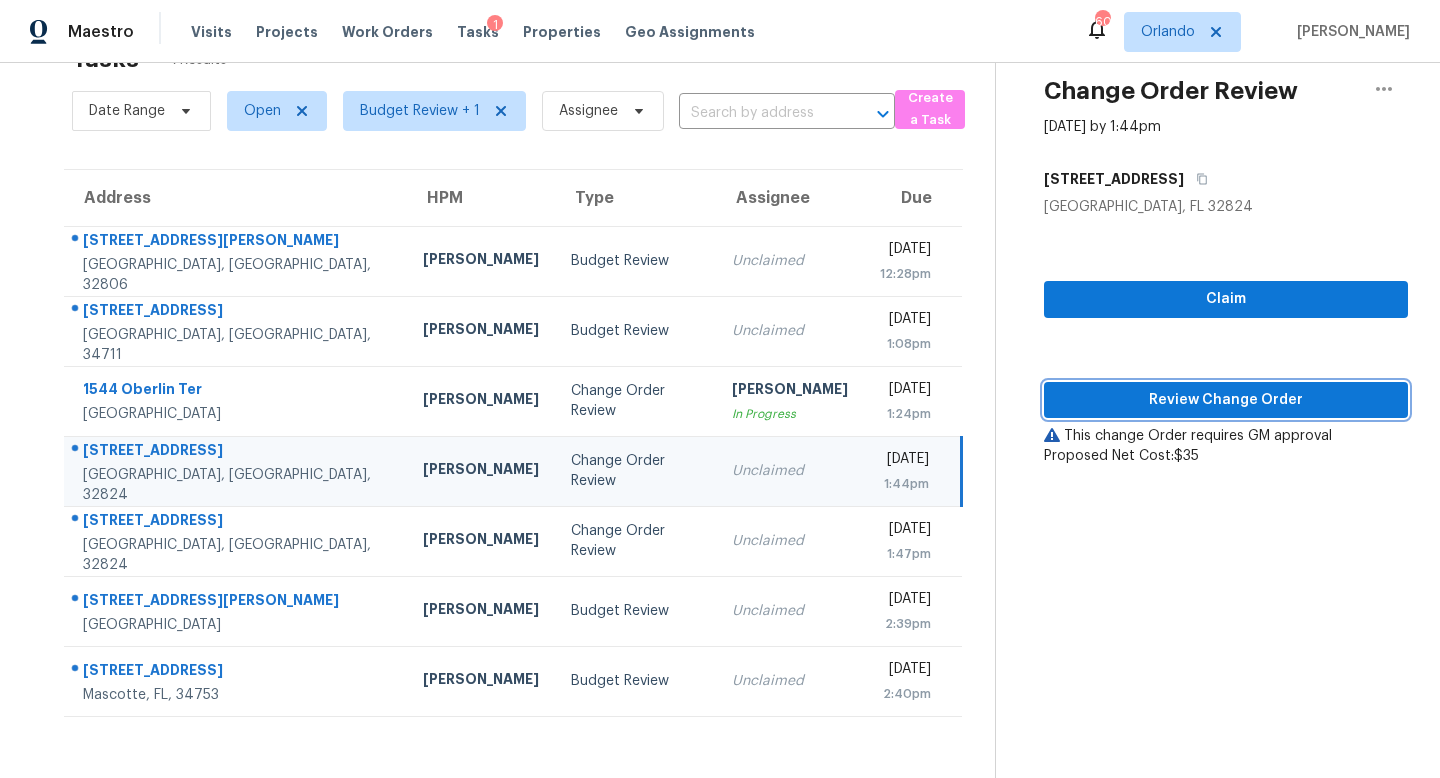 click on "Review Change Order" at bounding box center [1226, 400] 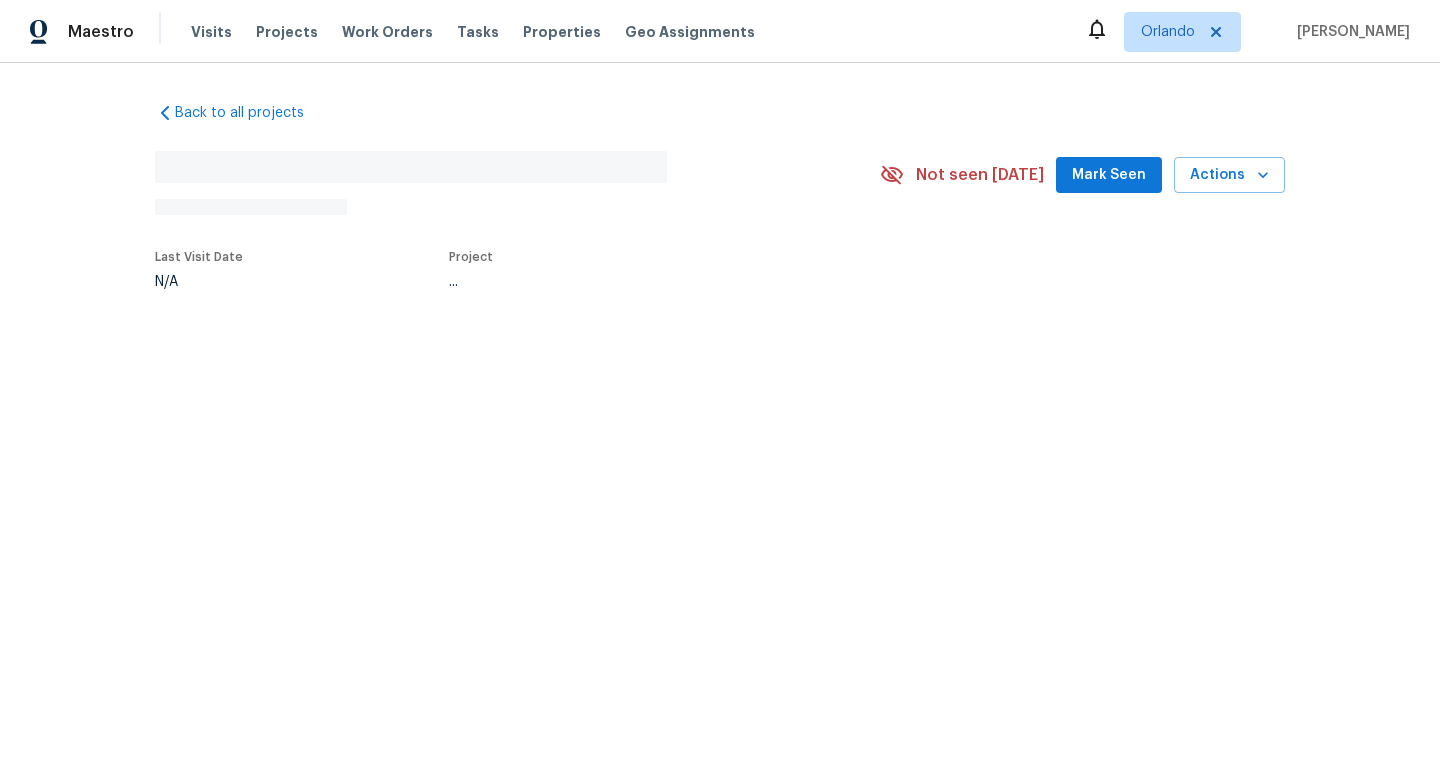 scroll, scrollTop: 0, scrollLeft: 0, axis: both 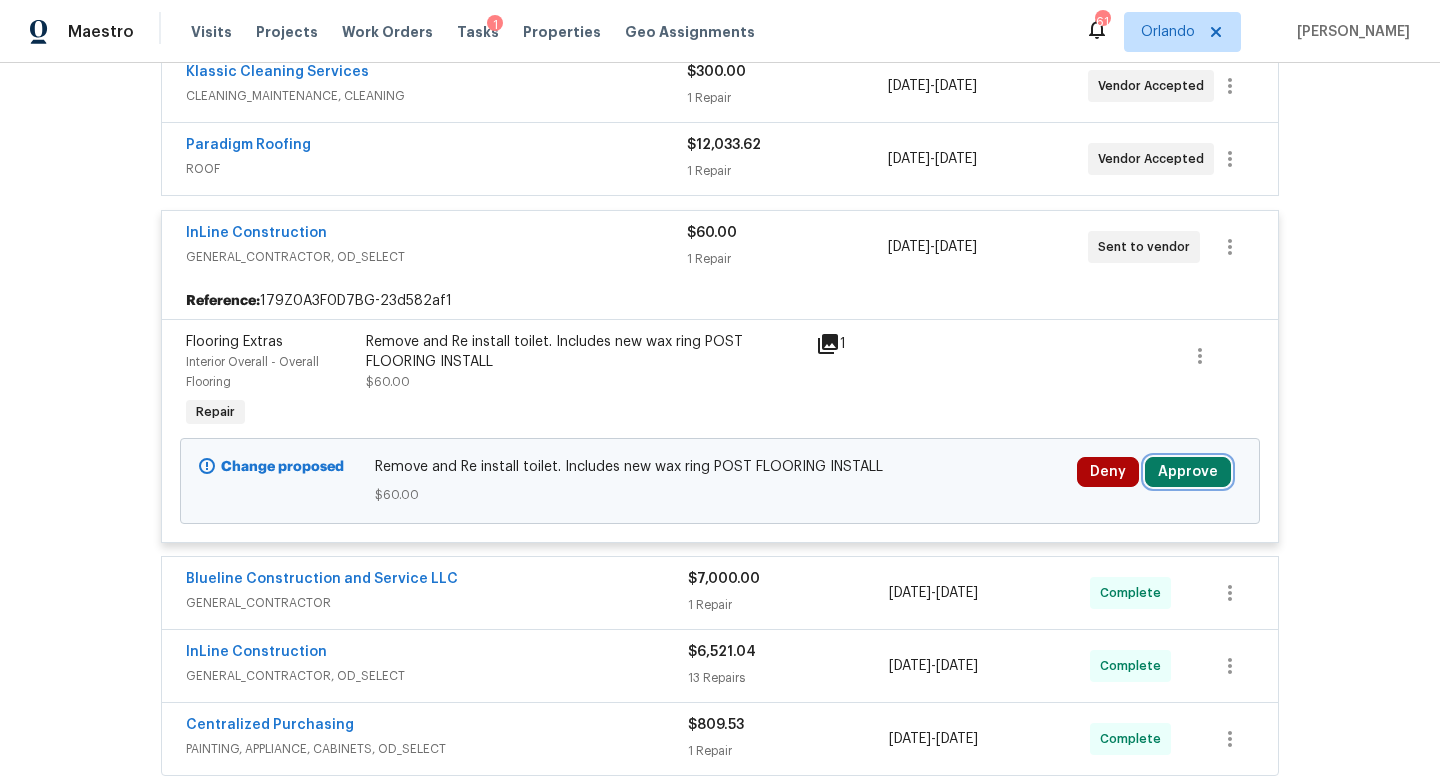 click on "Approve" at bounding box center (1188, 472) 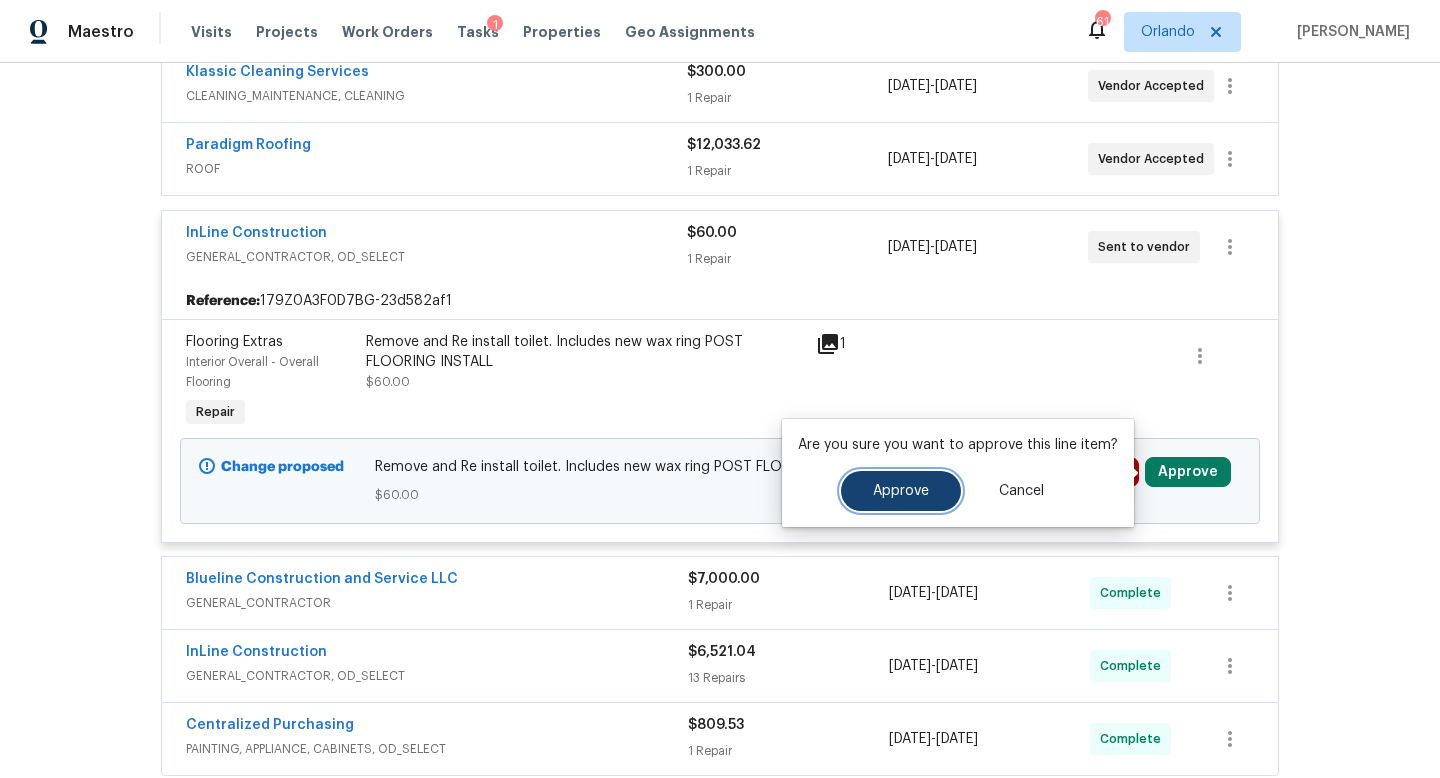 click on "Approve" at bounding box center (901, 491) 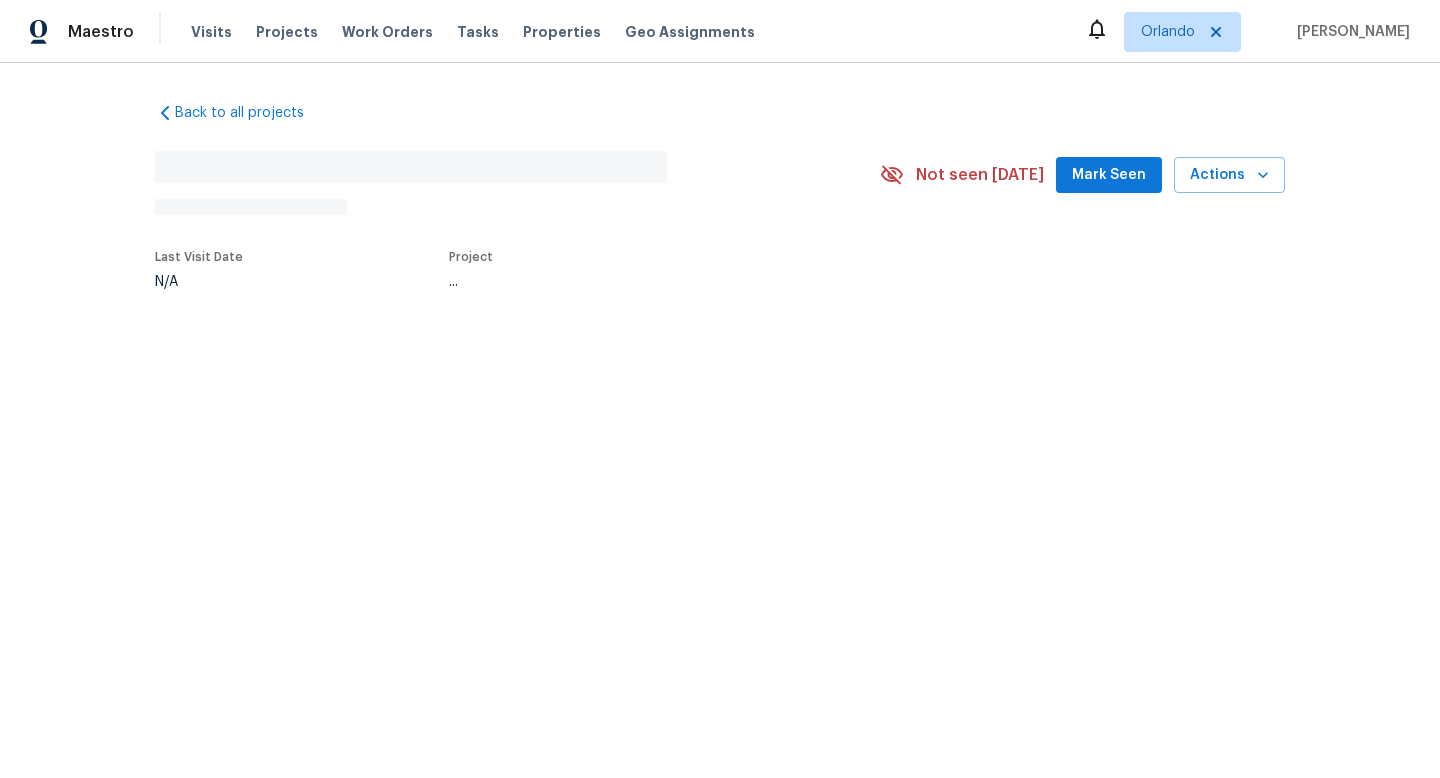 scroll, scrollTop: 0, scrollLeft: 0, axis: both 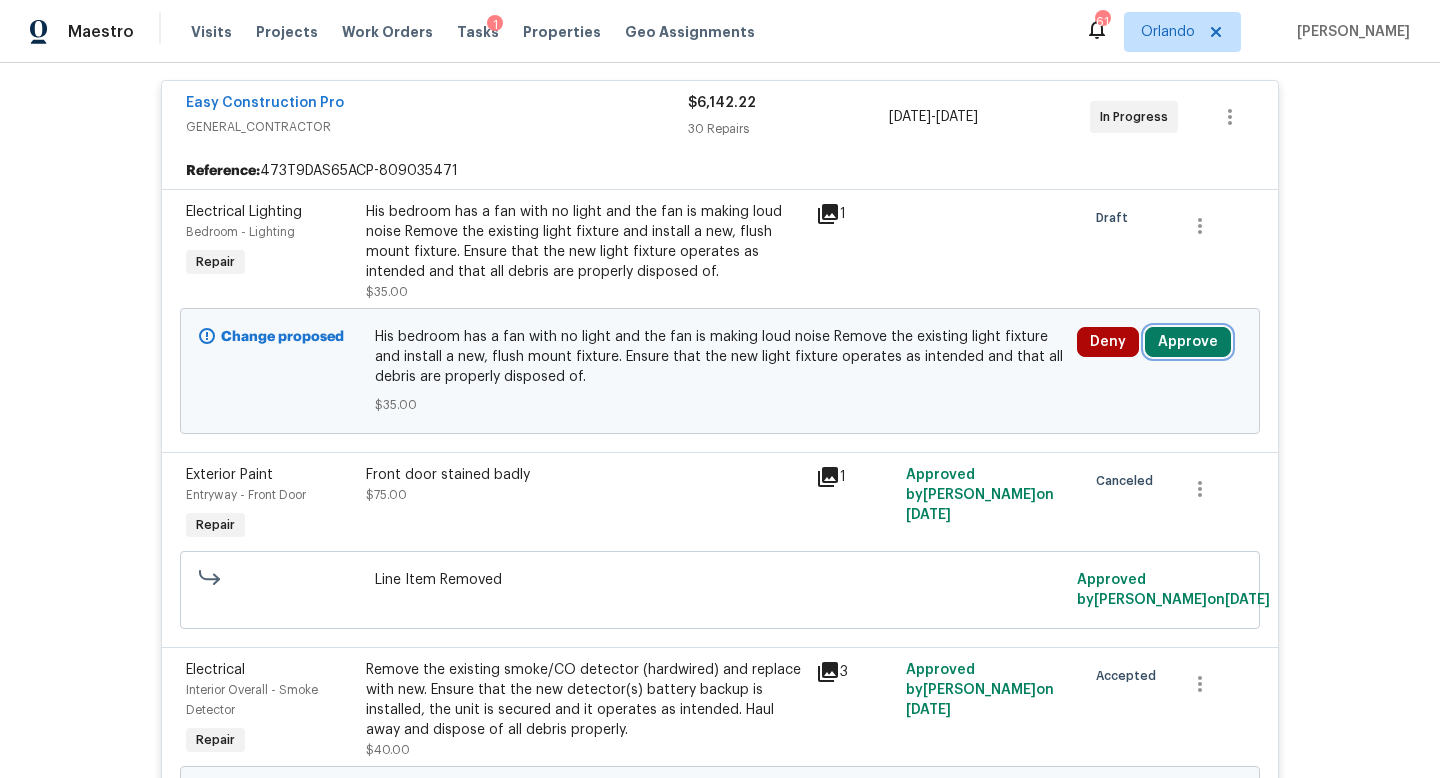 click on "Approve" at bounding box center [1188, 342] 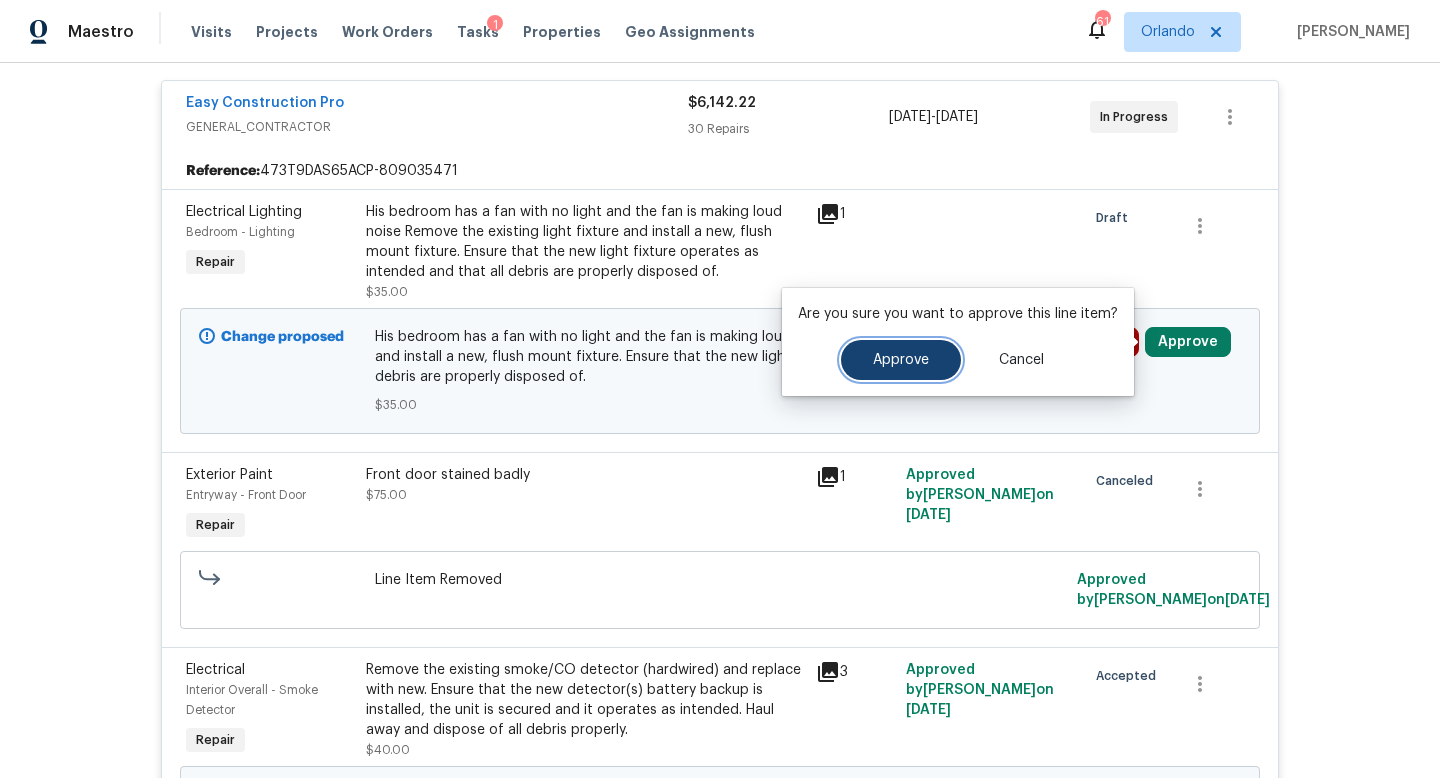 click on "Approve" at bounding box center (901, 360) 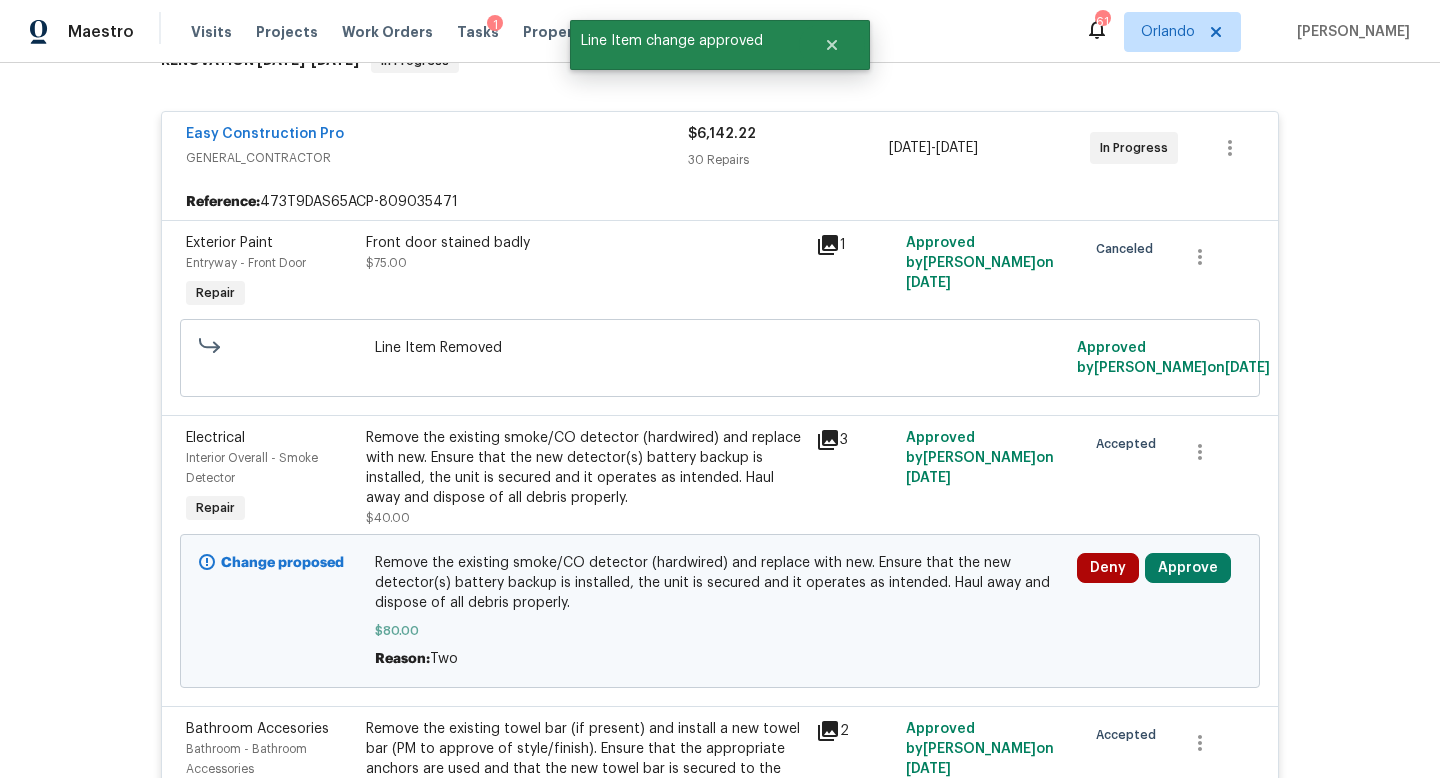 scroll, scrollTop: 381, scrollLeft: 0, axis: vertical 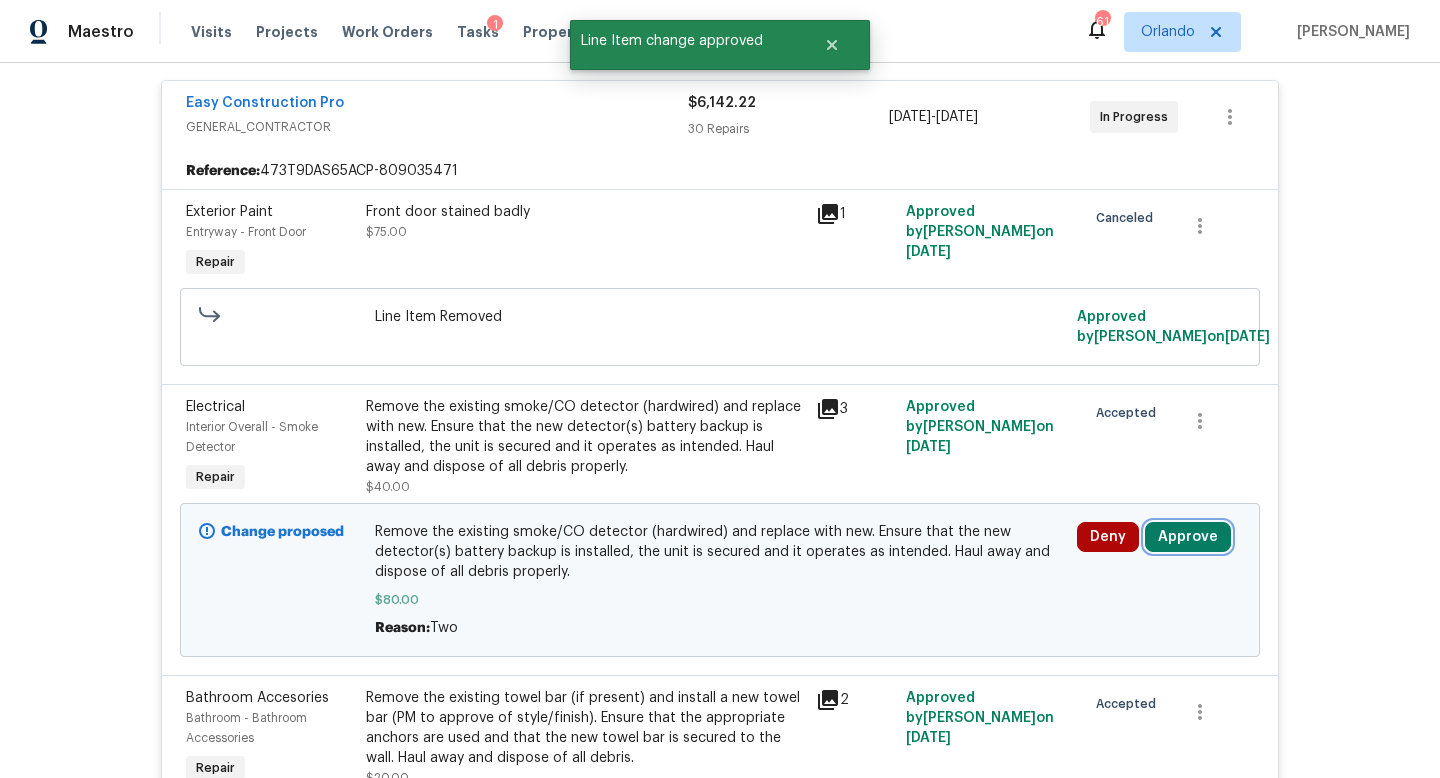 click on "Approve" at bounding box center [1188, 537] 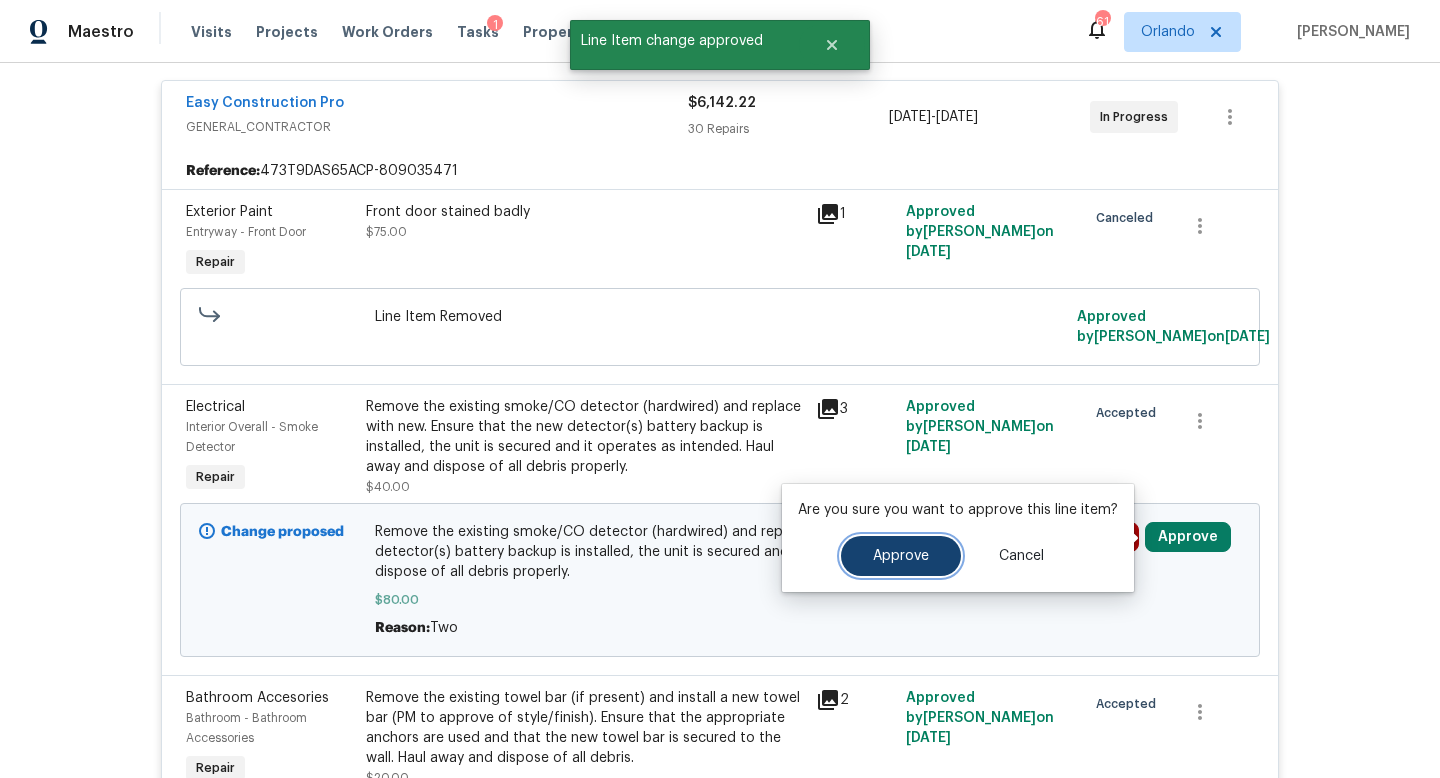 click on "Approve" at bounding box center (901, 556) 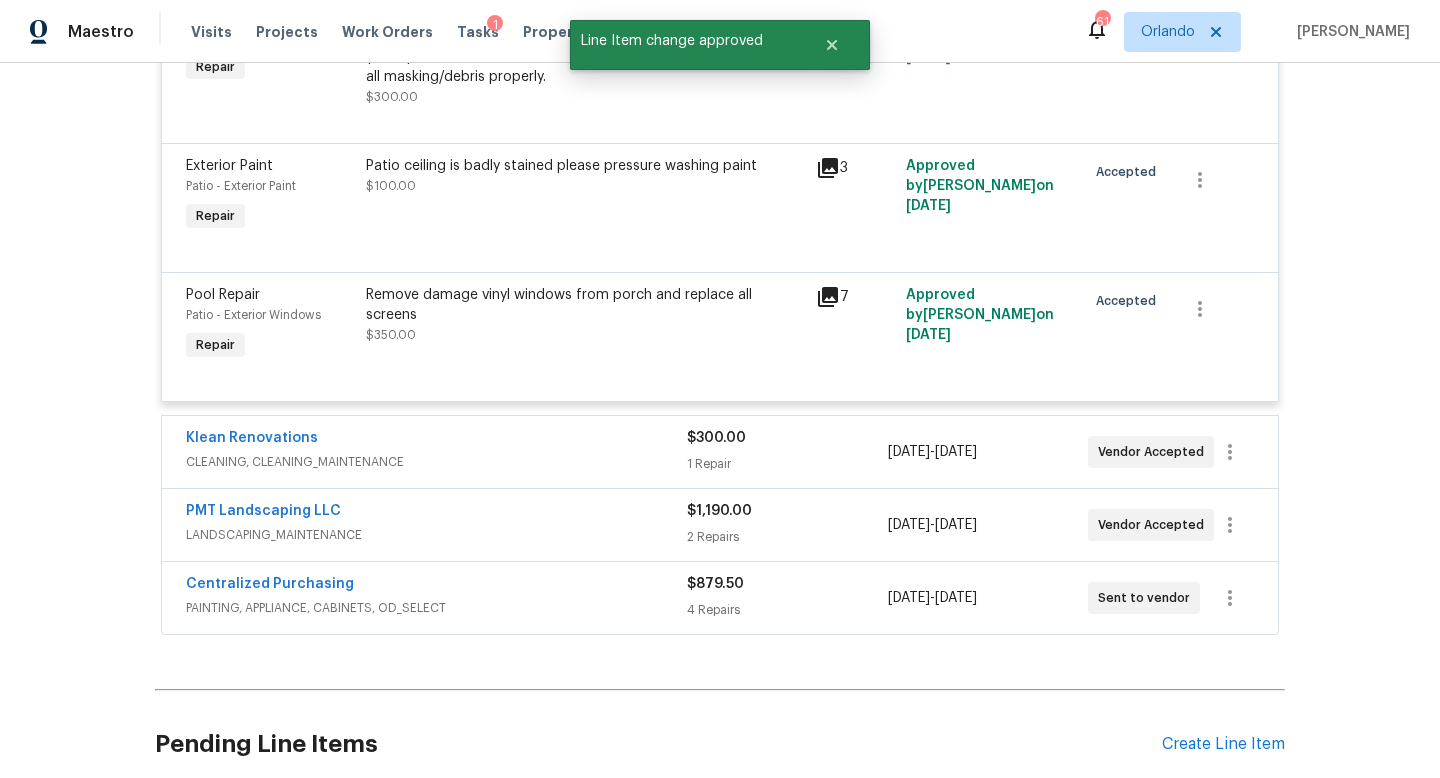 scroll, scrollTop: 5394, scrollLeft: 0, axis: vertical 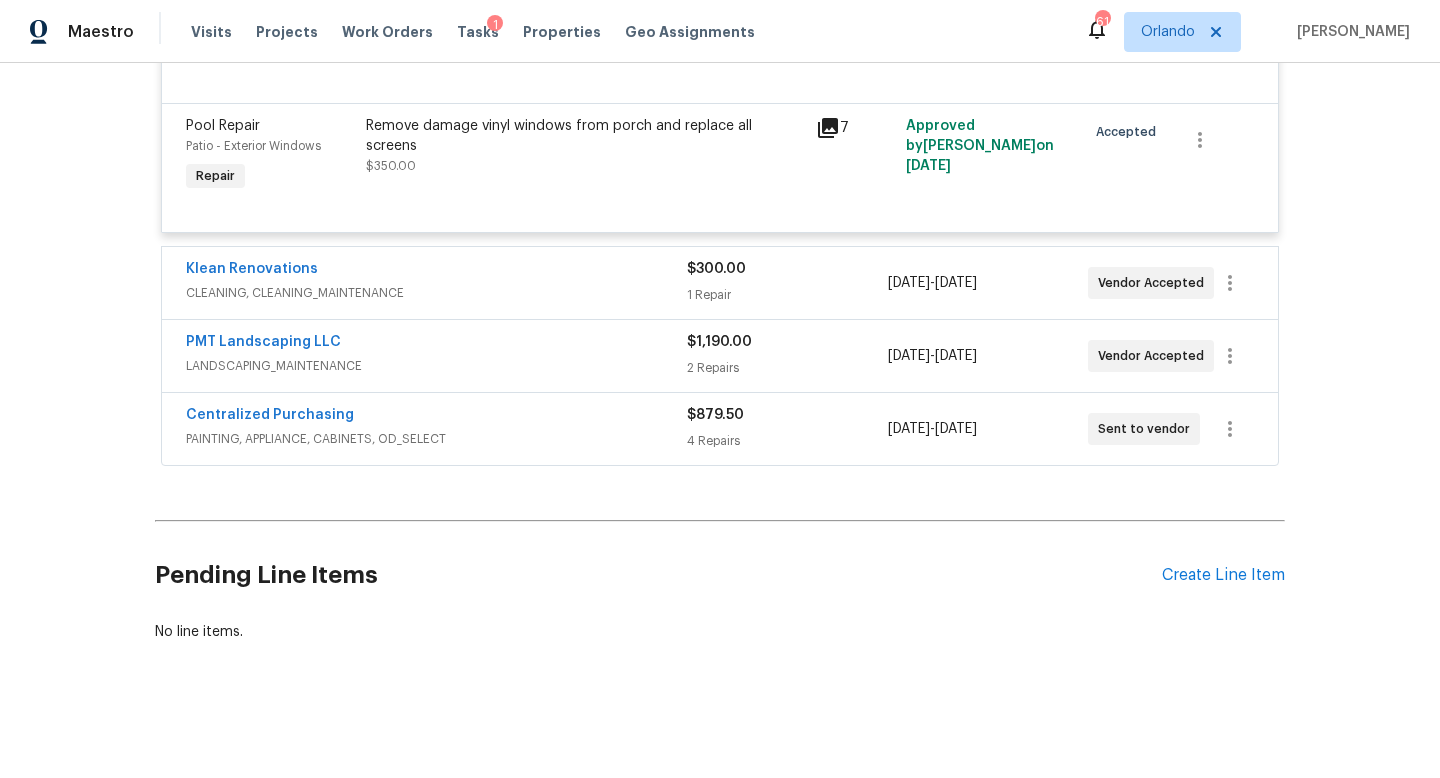 click on "Klean Renovations" at bounding box center (436, 271) 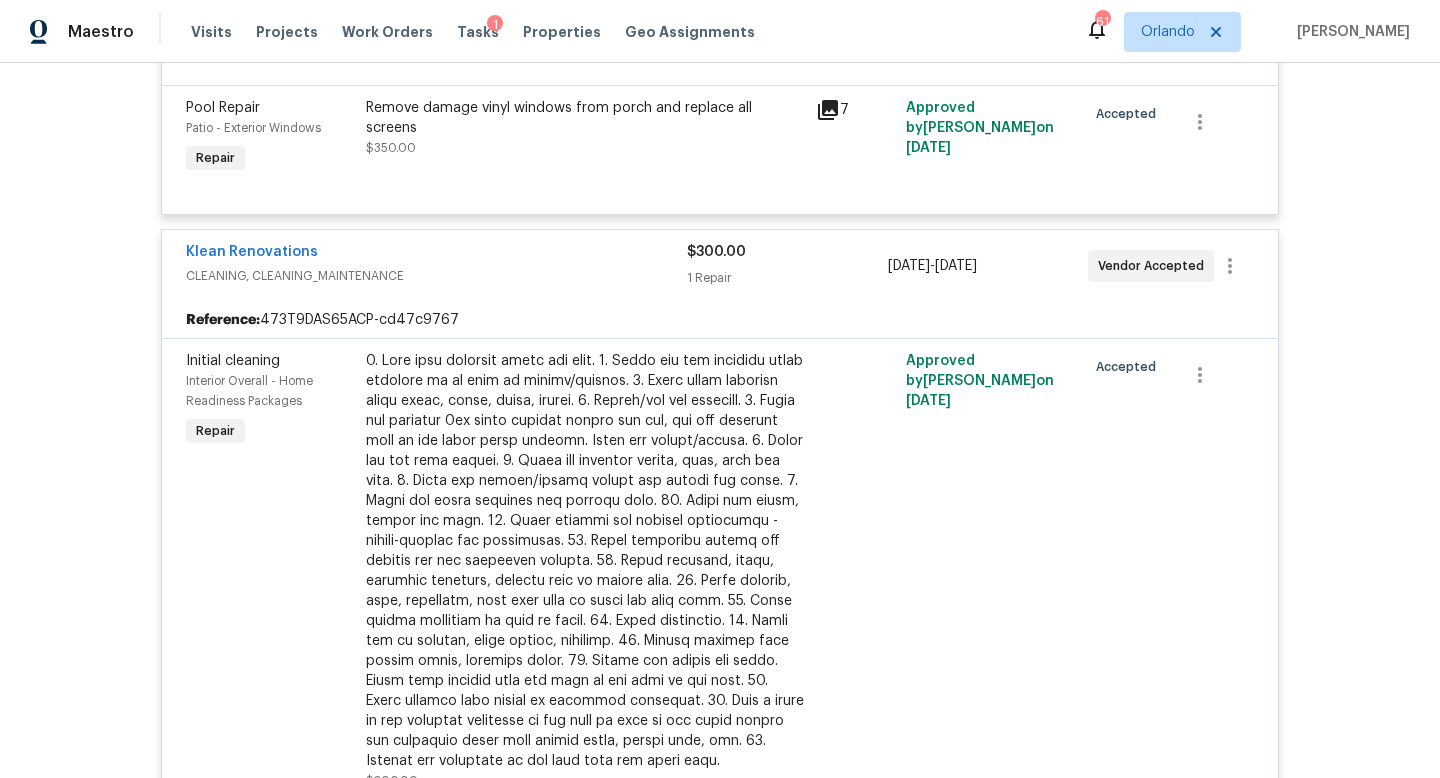scroll, scrollTop: 5935, scrollLeft: 0, axis: vertical 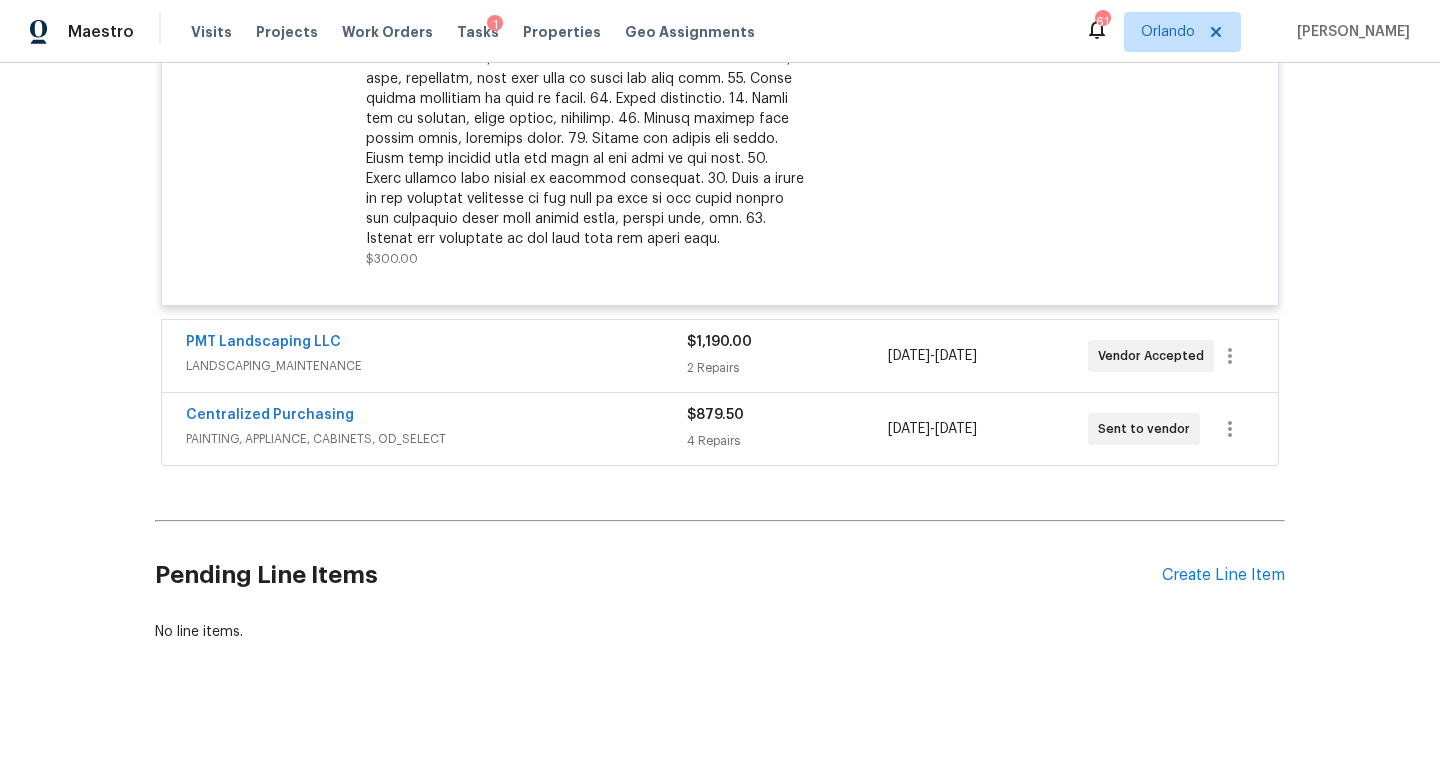 click on "LANDSCAPING_MAINTENANCE" at bounding box center (436, 366) 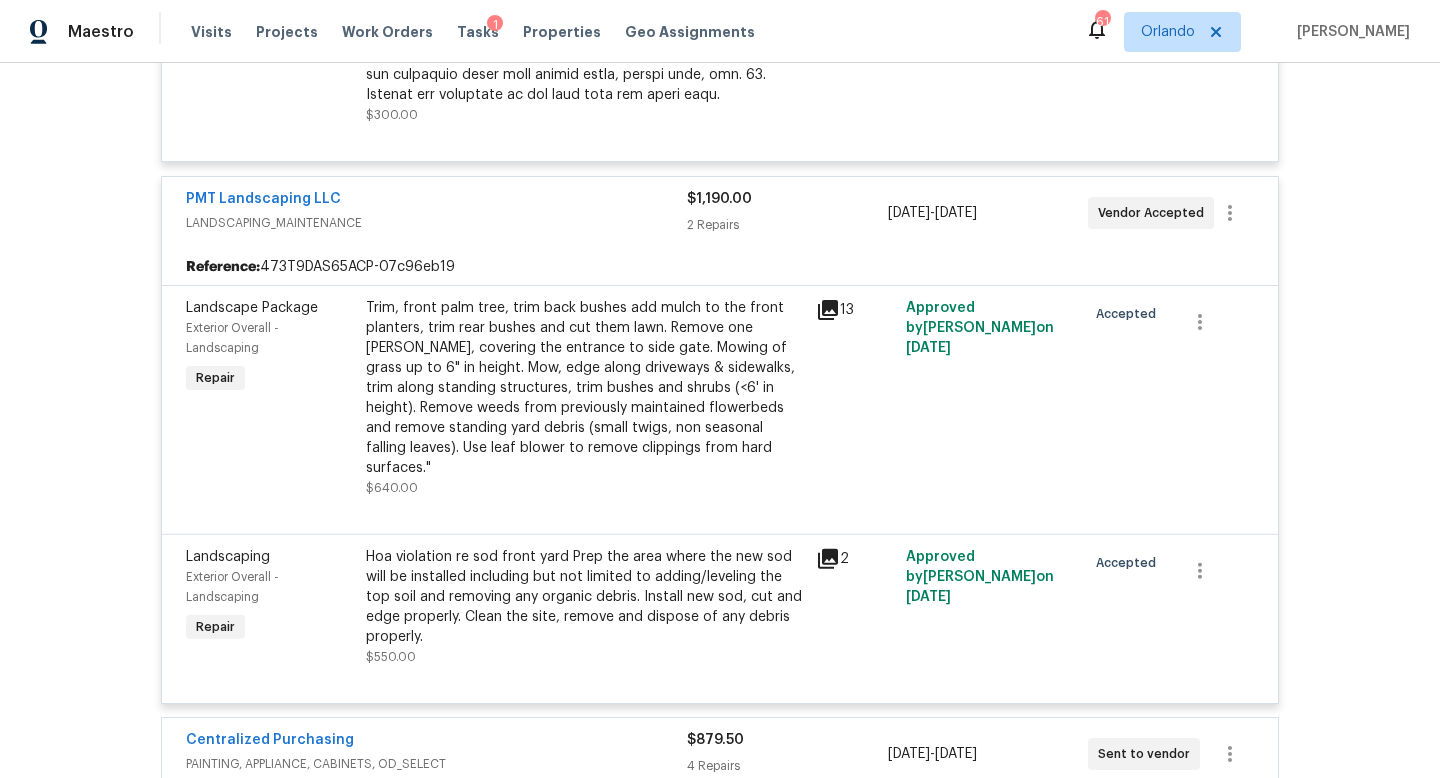 scroll, scrollTop: 6385, scrollLeft: 0, axis: vertical 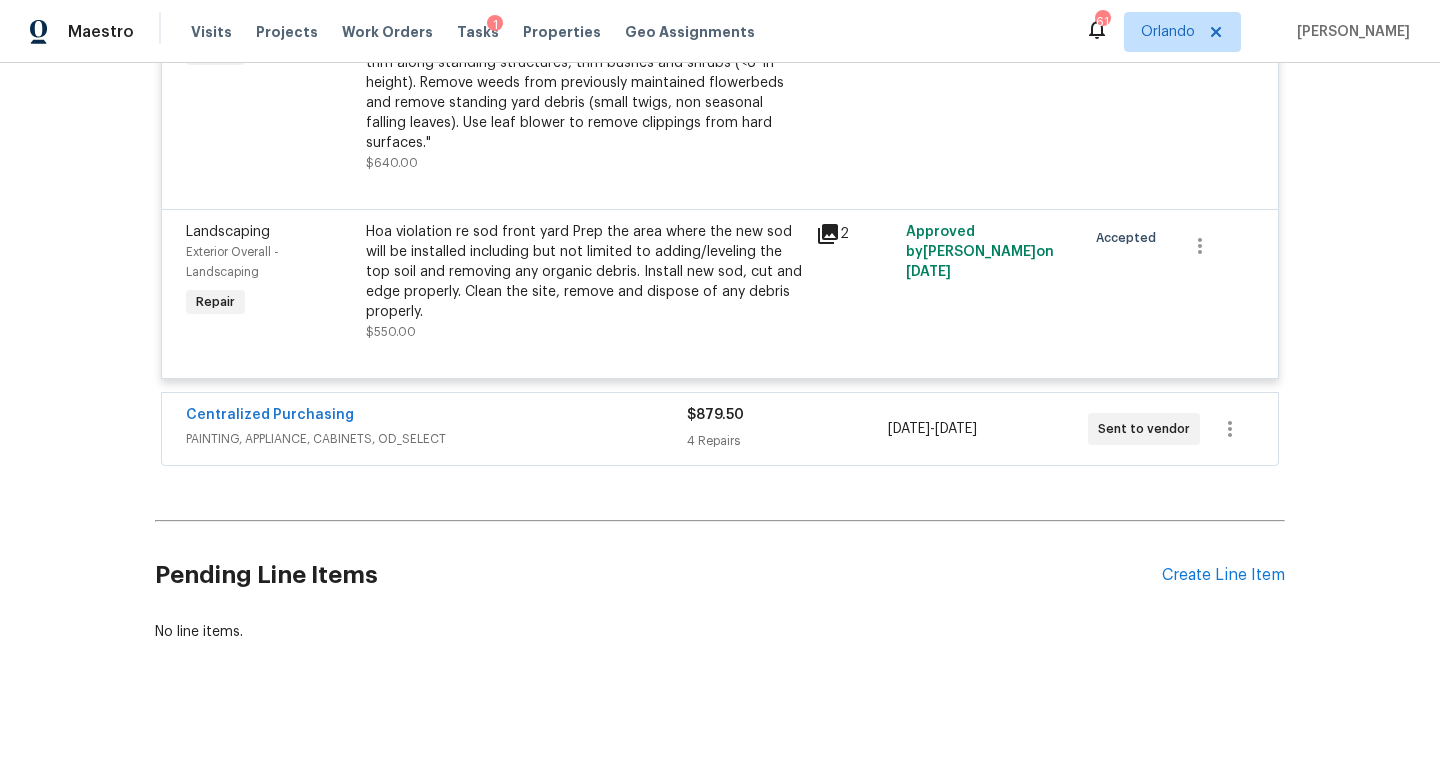 click on "Centralized Purchasing" at bounding box center [436, 417] 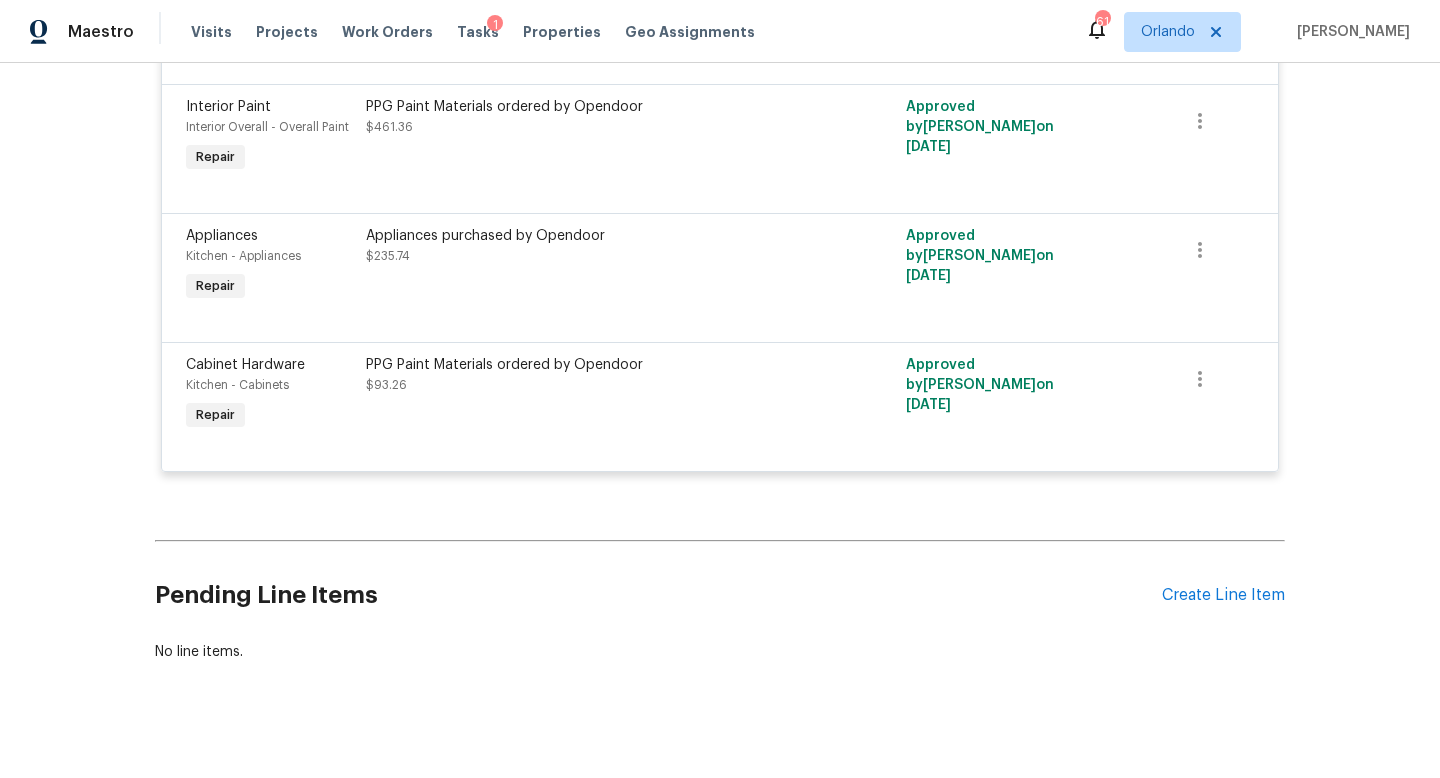 scroll, scrollTop: 6937, scrollLeft: 0, axis: vertical 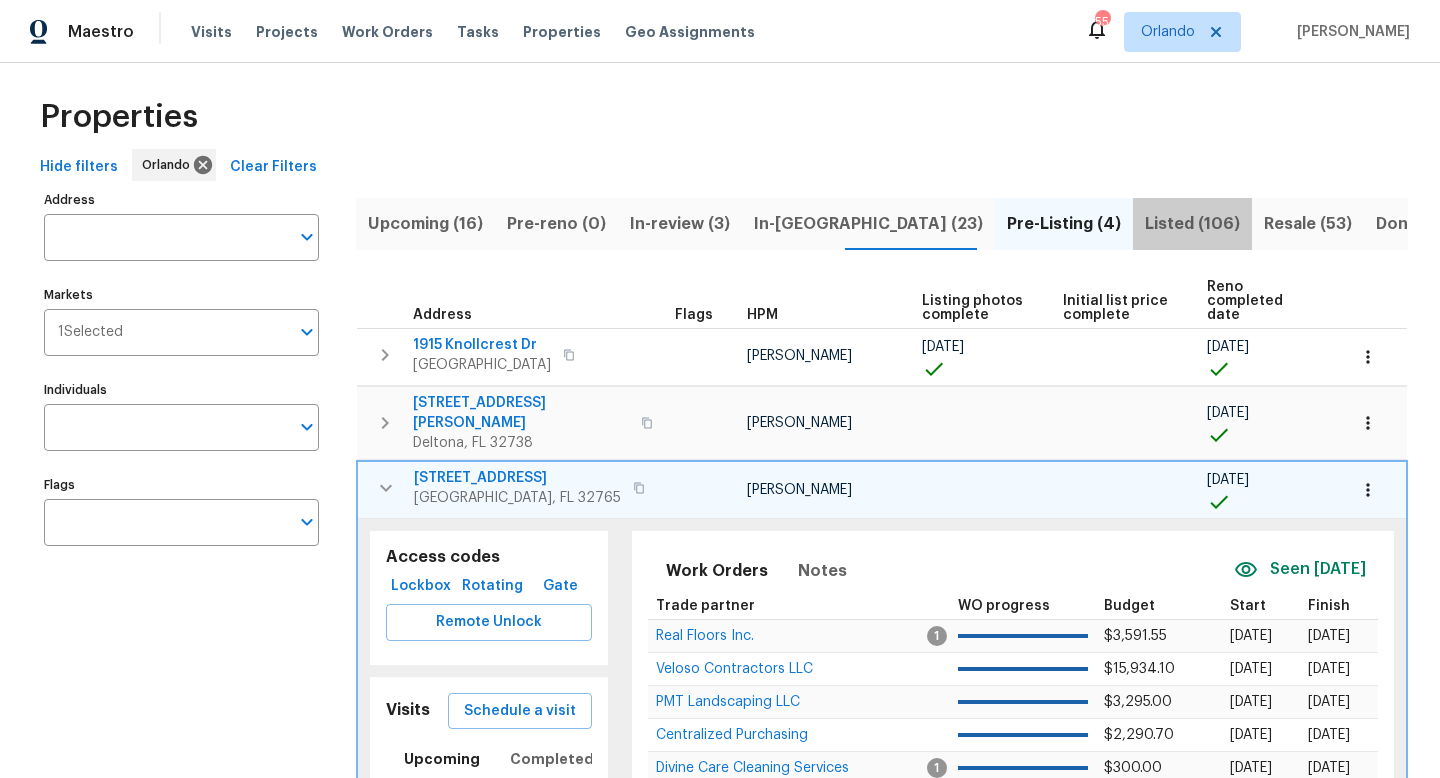 click on "Listed (106)" at bounding box center [1192, 224] 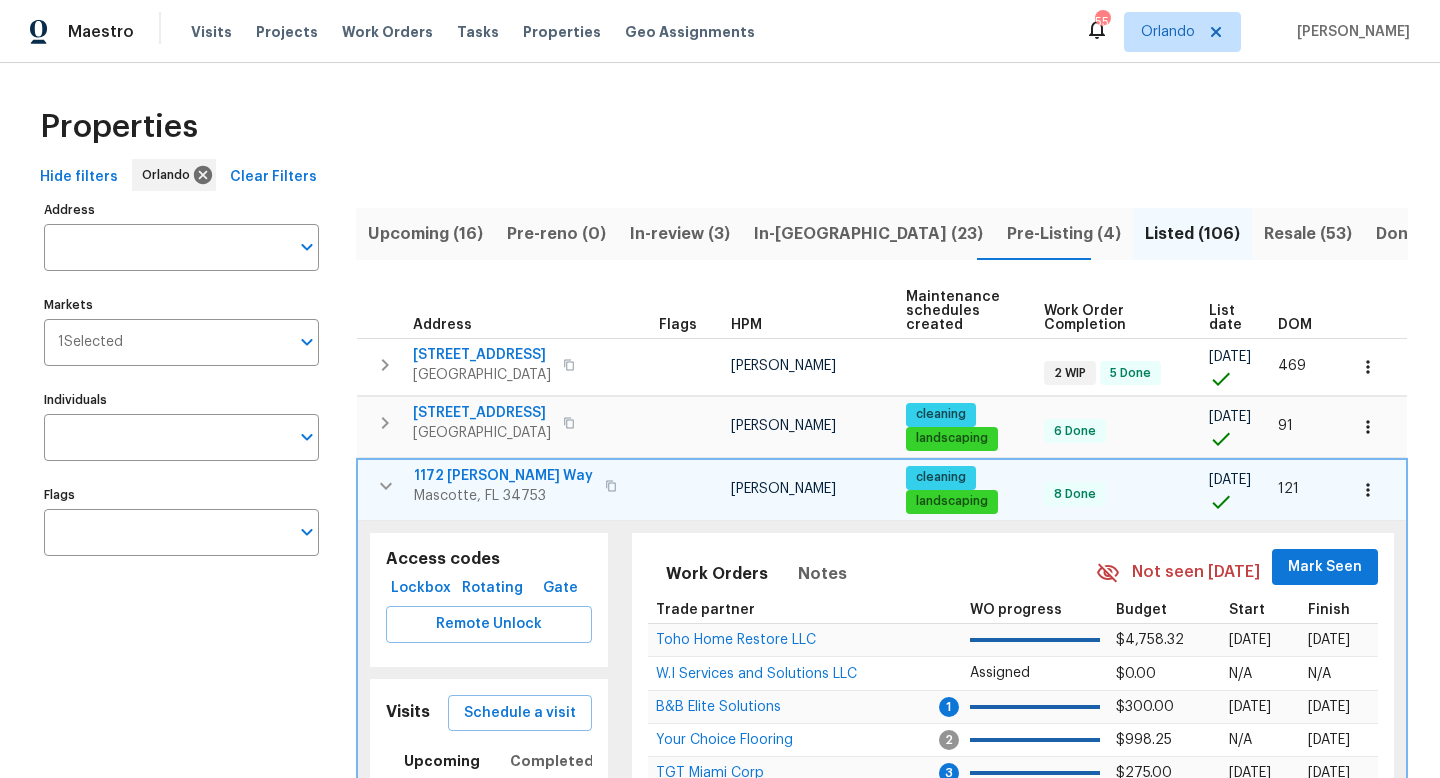 click 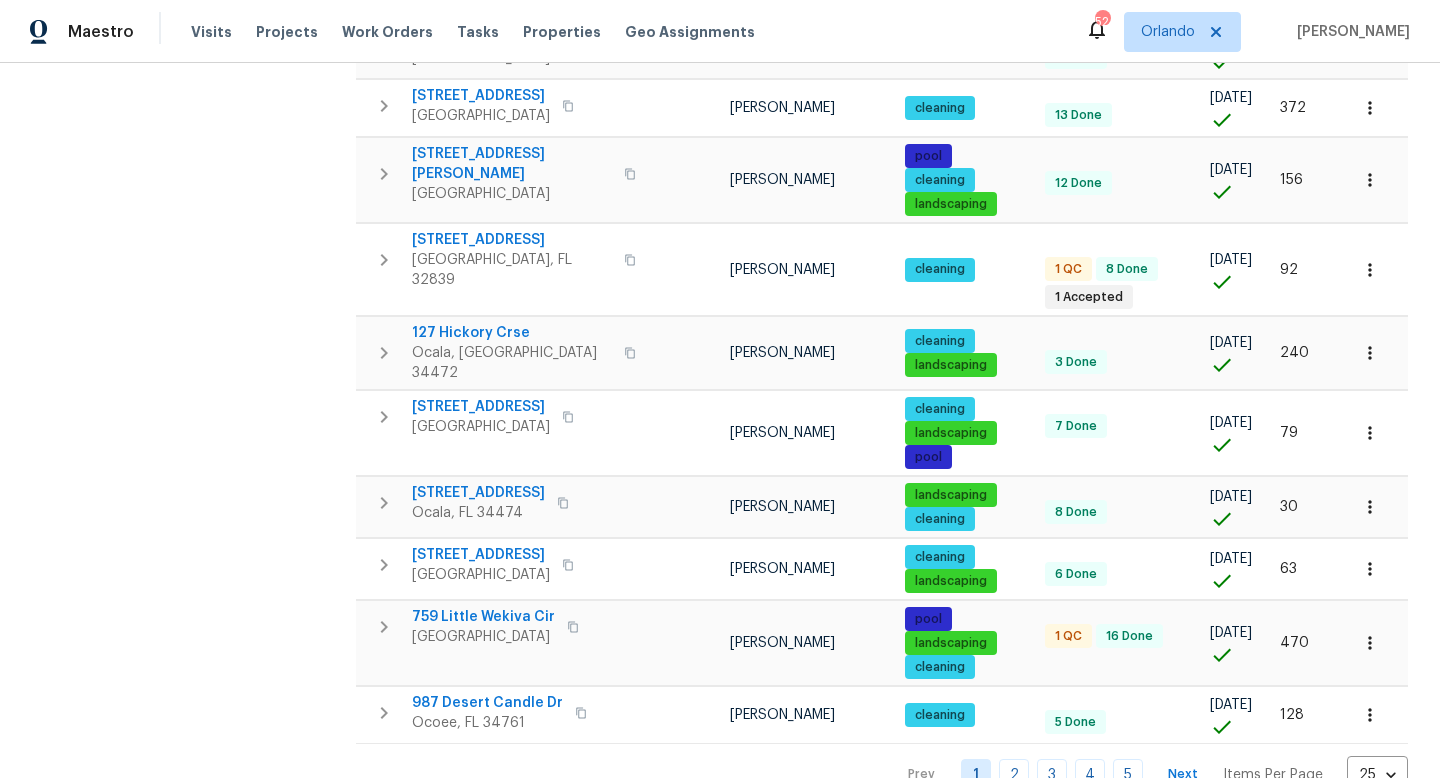 scroll, scrollTop: 1352, scrollLeft: 0, axis: vertical 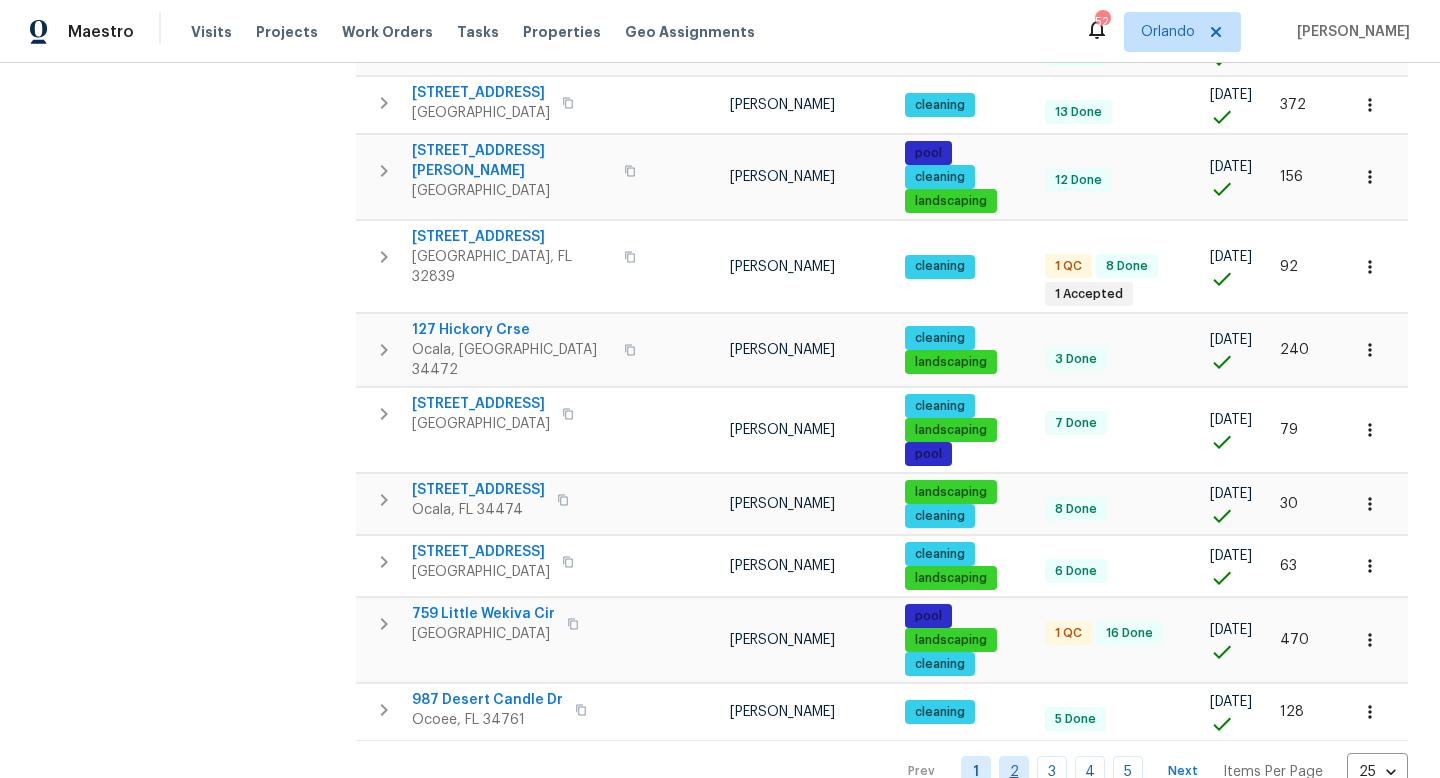 click on "2" at bounding box center [1014, 771] 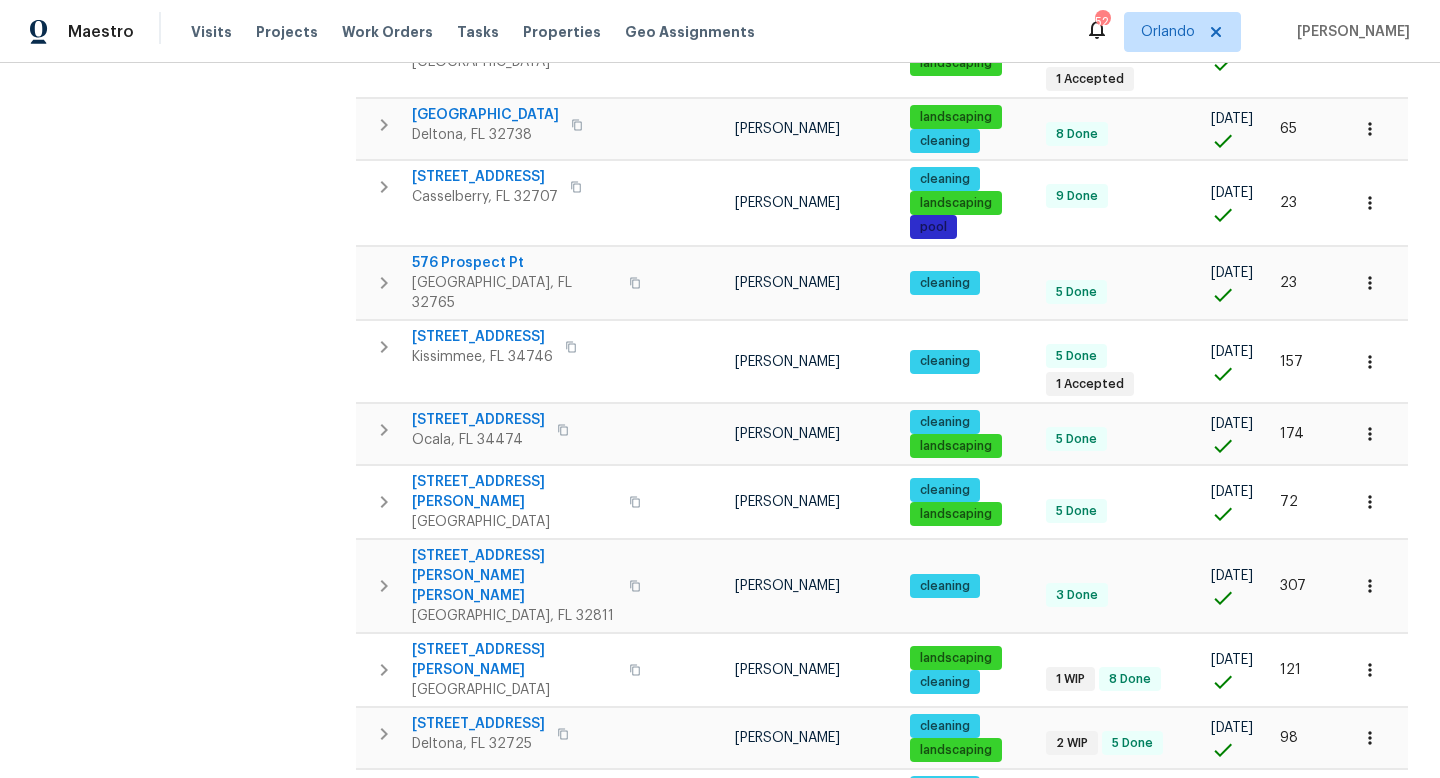 scroll, scrollTop: 1272, scrollLeft: 0, axis: vertical 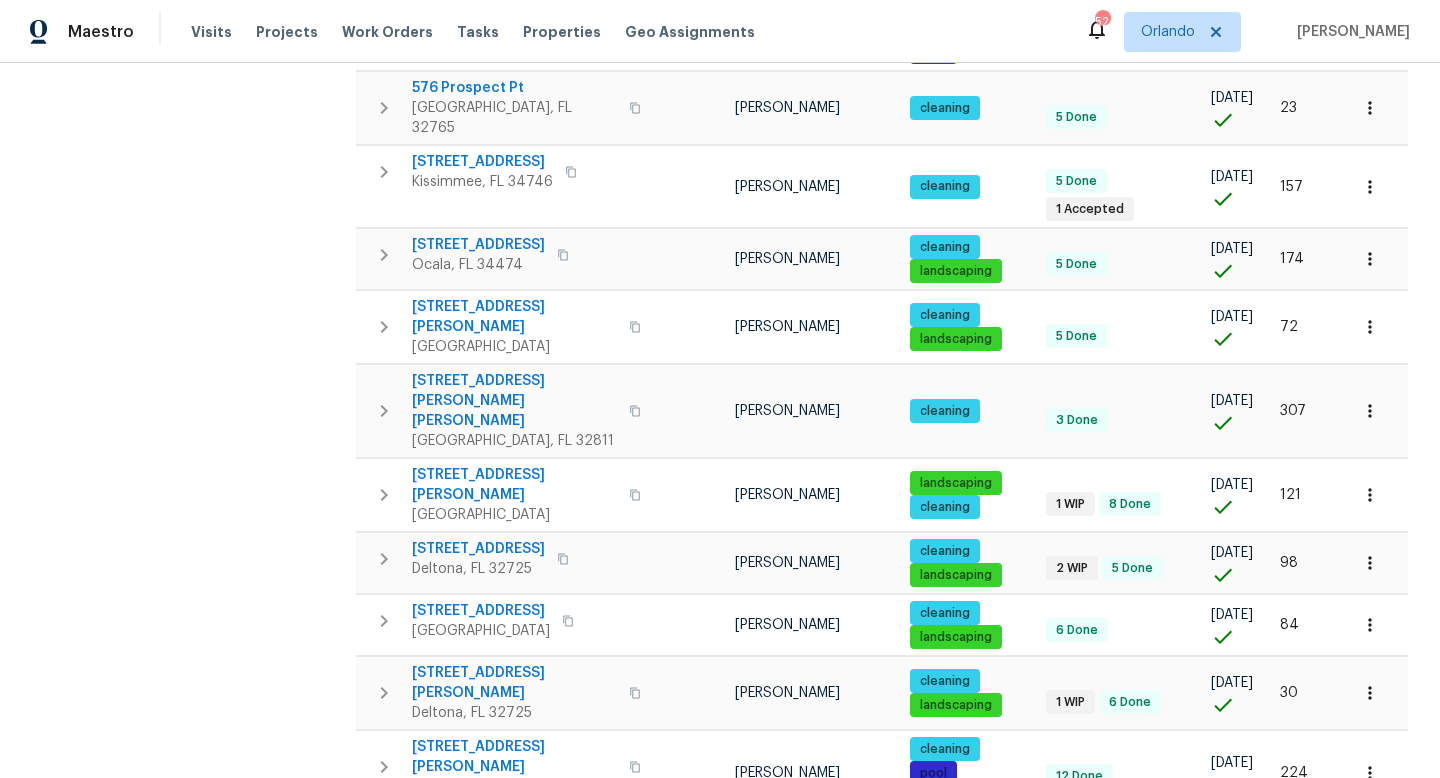 click on "3" at bounding box center (1052, 846) 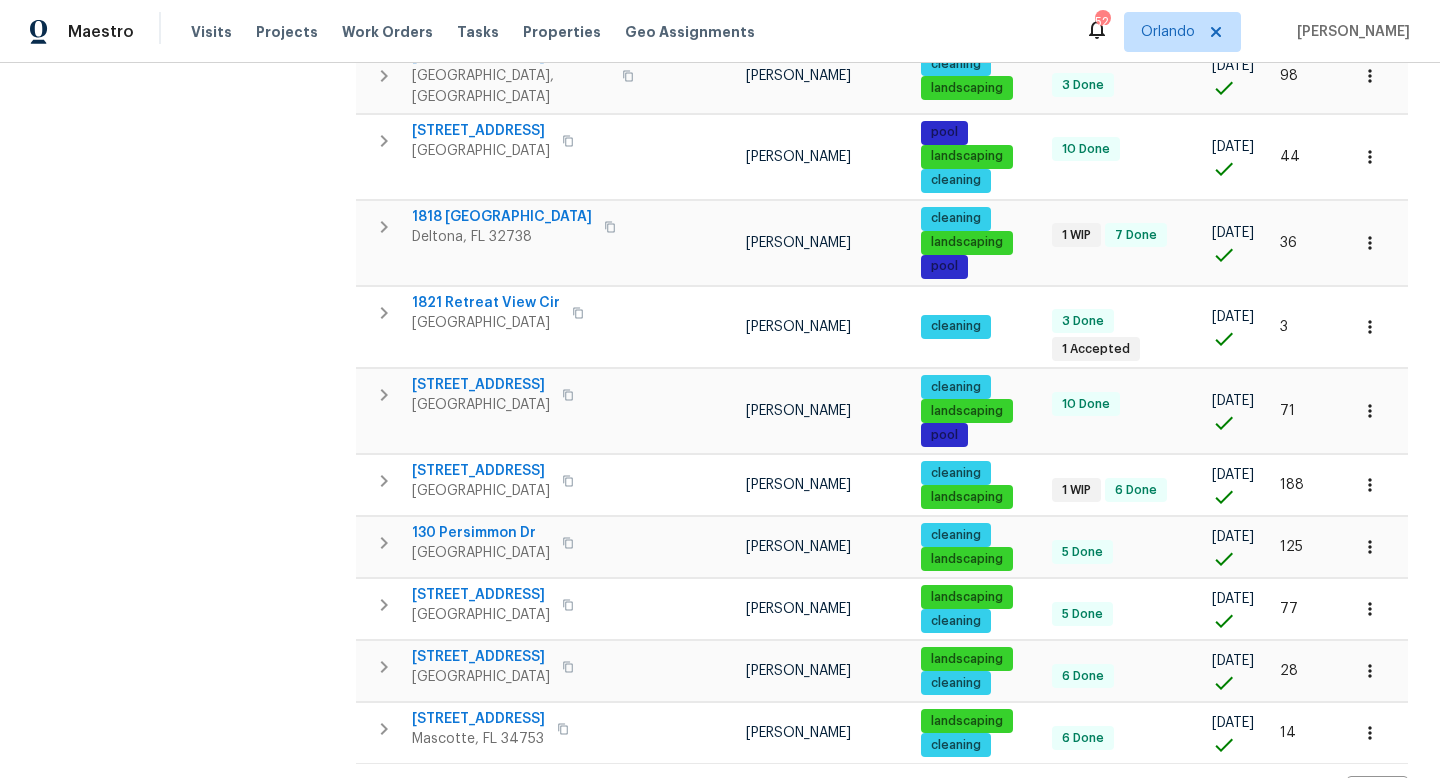 scroll, scrollTop: 1346, scrollLeft: 0, axis: vertical 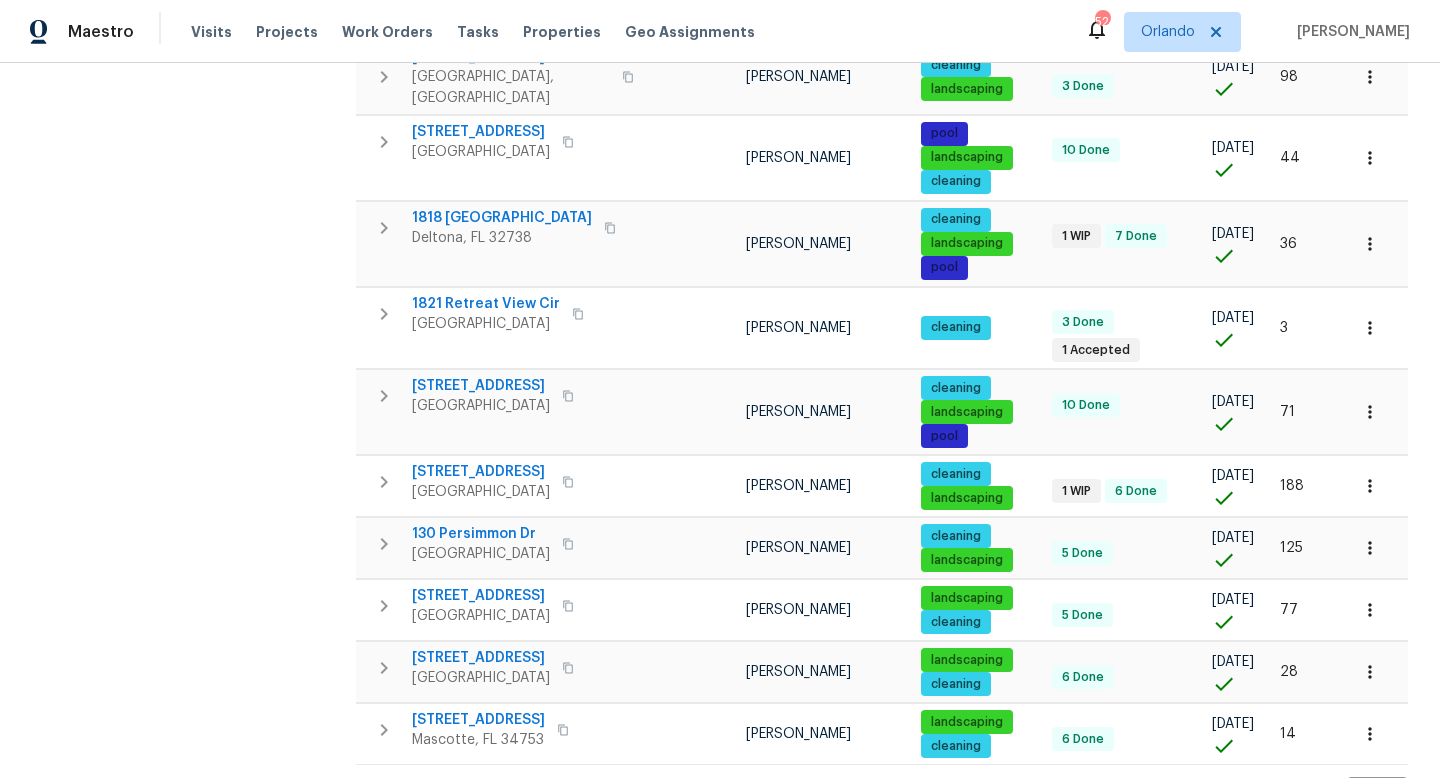 click on "4" at bounding box center [1090, 795] 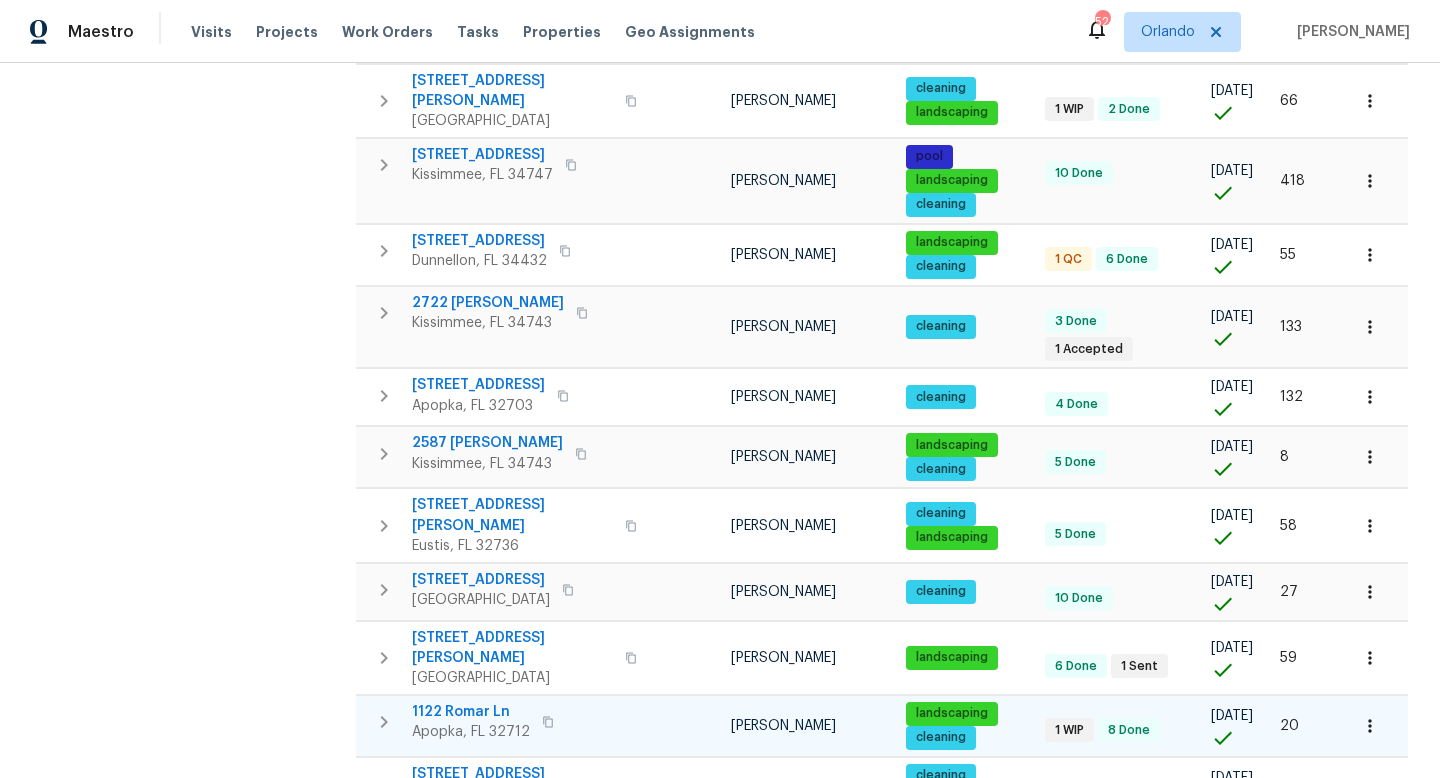 scroll, scrollTop: 1202, scrollLeft: 0, axis: vertical 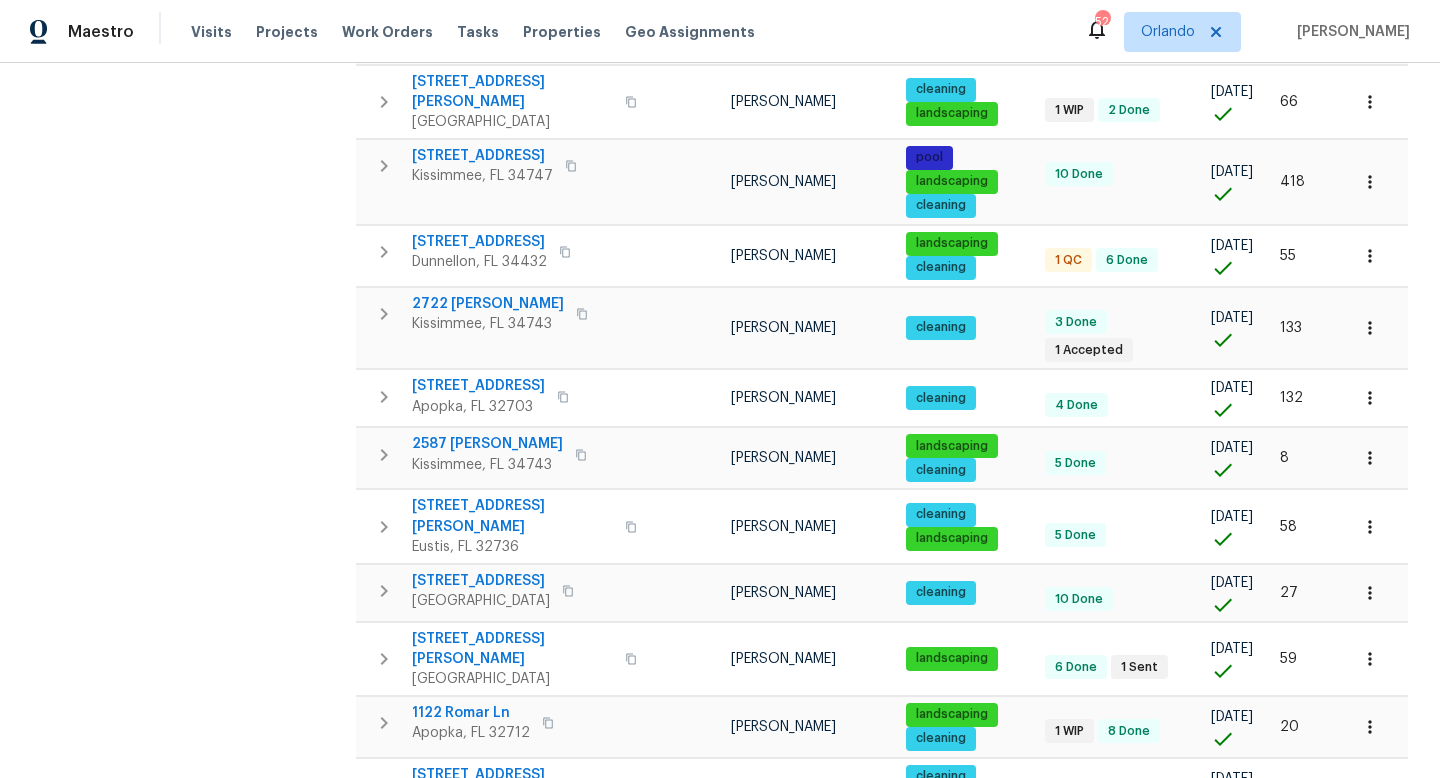 click on "5" at bounding box center [1128, 850] 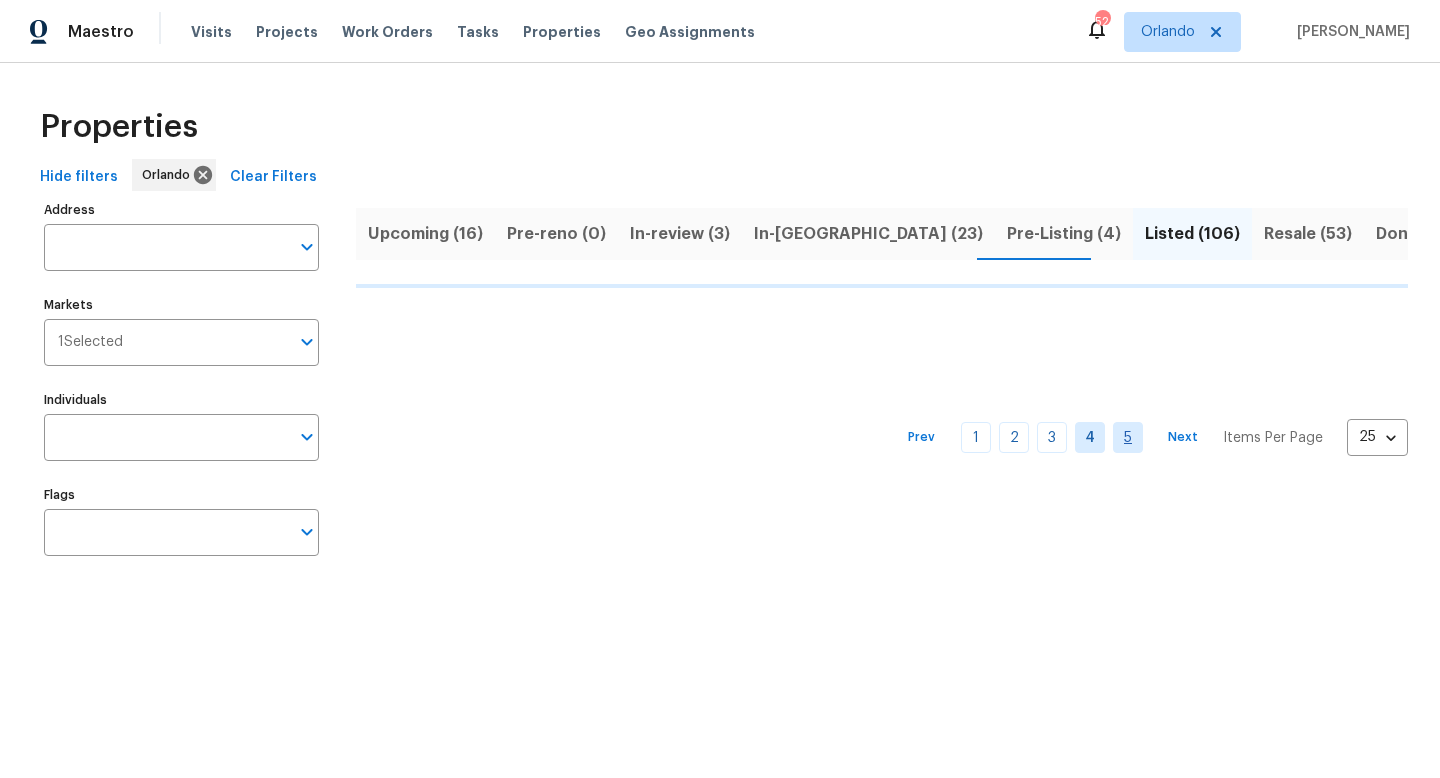 scroll, scrollTop: 0, scrollLeft: 0, axis: both 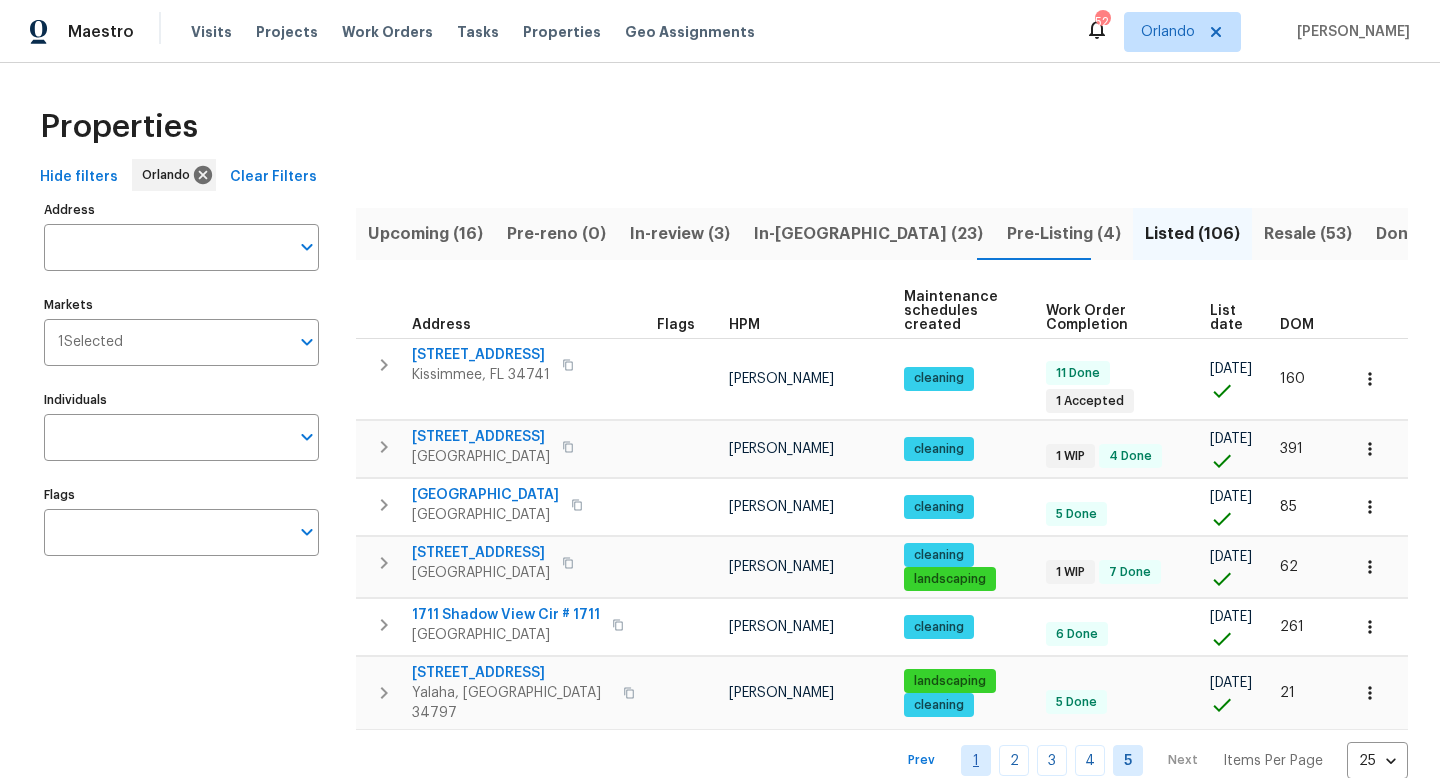 click on "1" at bounding box center [976, 760] 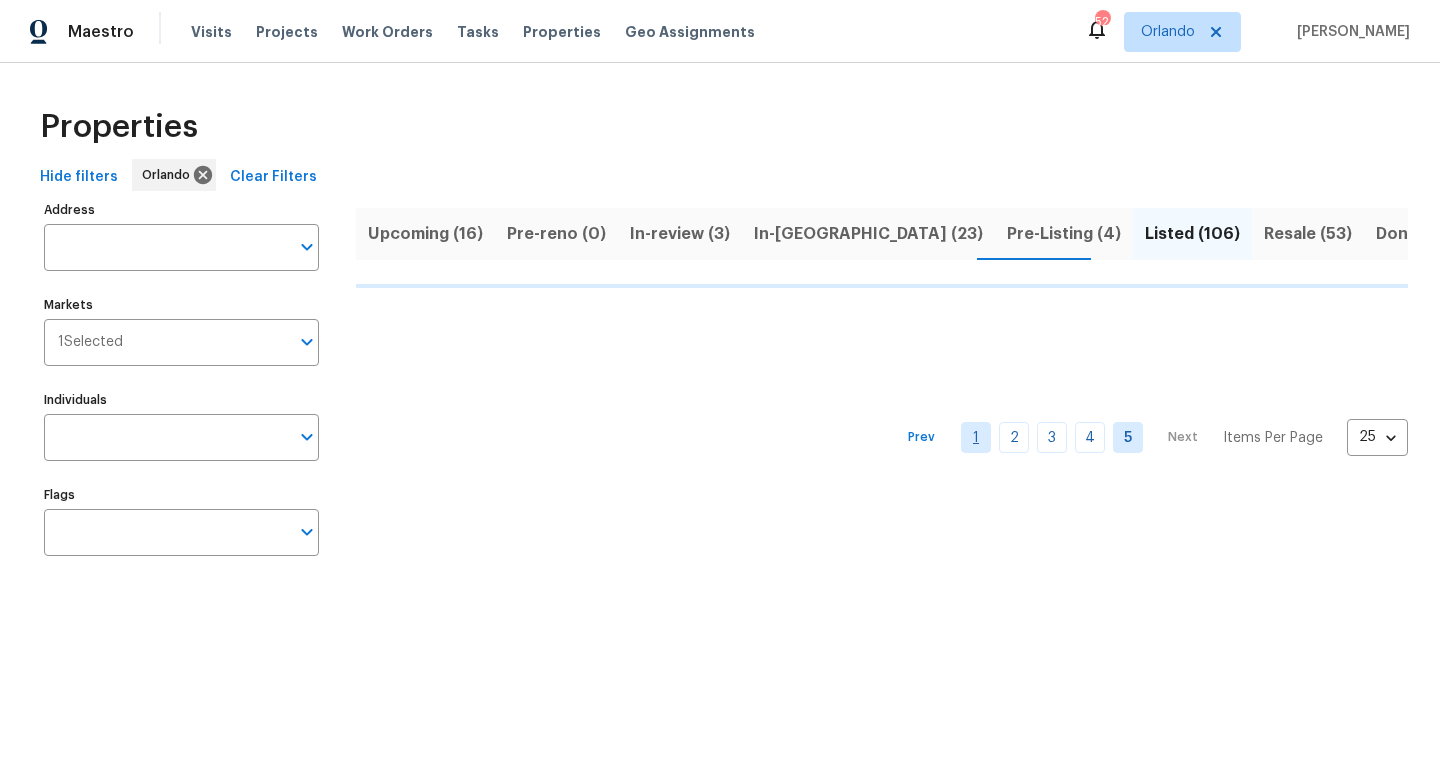 click on "Maestro Visits Projects Work Orders Tasks Properties Geo Assignments 52 Orlando Josh Devinney Properties Hide filters Orlando Clear Filters Address Address Markets 1  Selected Markets Individuals Individuals Flags Flags Upcoming (16) Pre-reno (0) In-review (3) In-reno (23) Pre-Listing (4) Listed (106) Resale (53) Done (1777) Unknown (0) Prev 1 2 3 4 5 Next Items Per Page 25 25 ​" at bounding box center [720, 304] 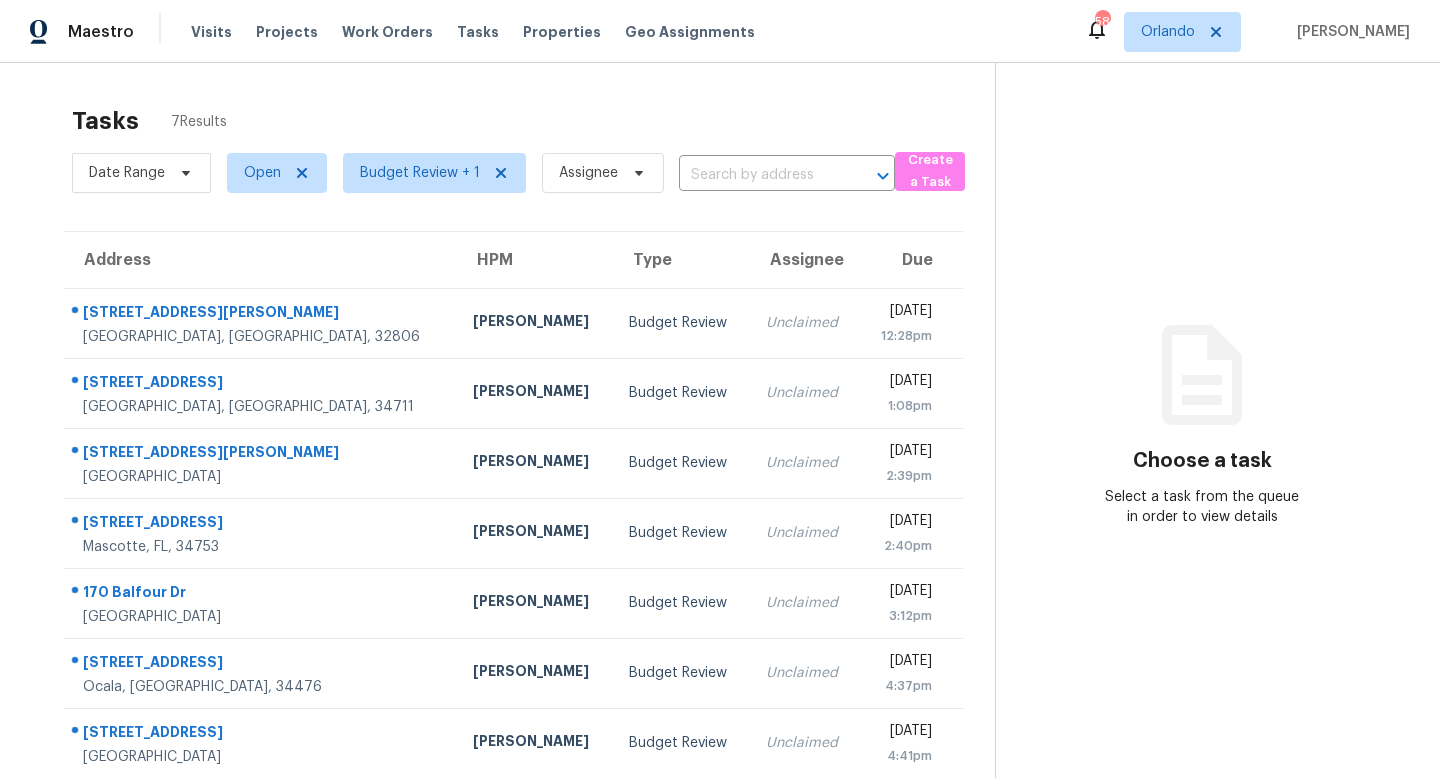 scroll, scrollTop: 0, scrollLeft: 0, axis: both 